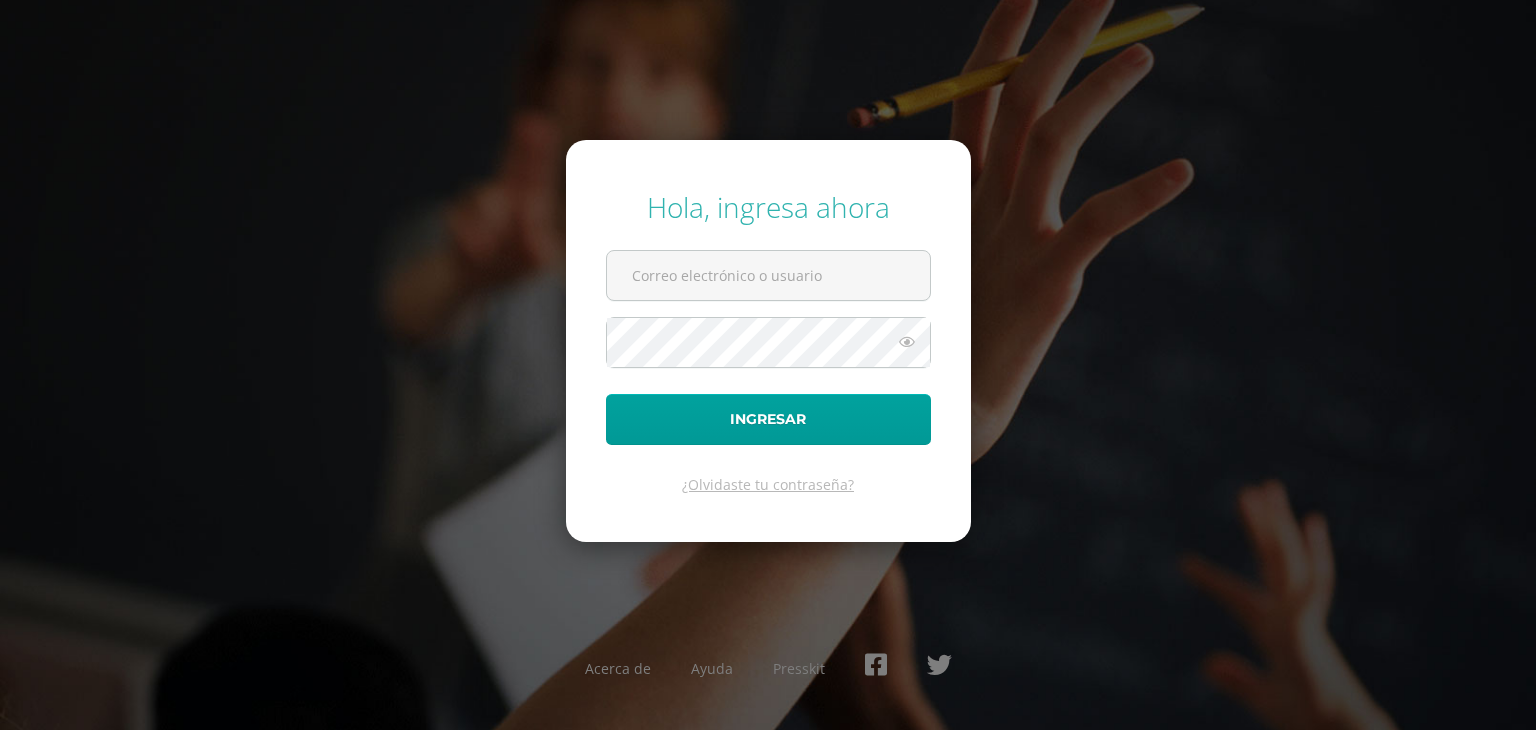 scroll, scrollTop: 0, scrollLeft: 0, axis: both 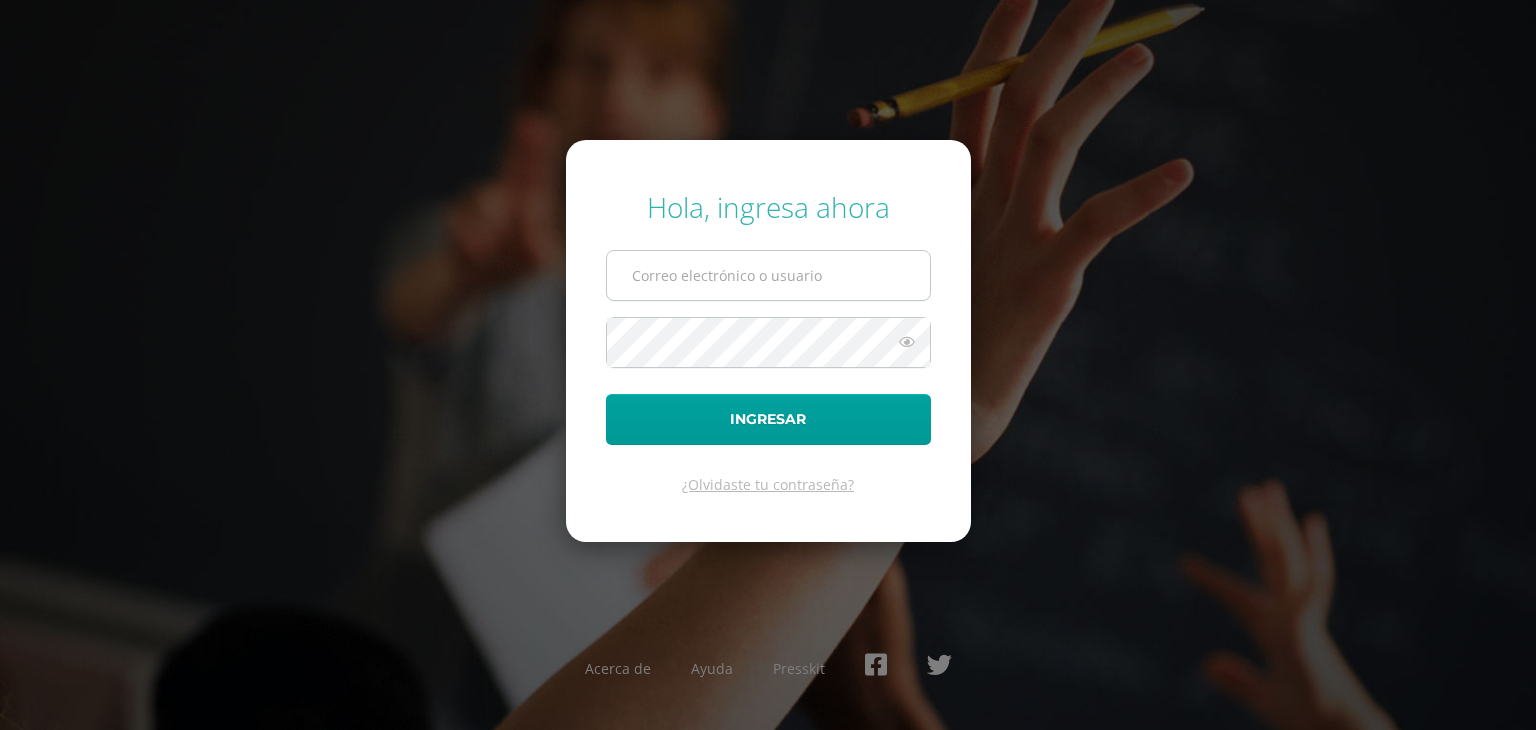 click at bounding box center [768, 275] 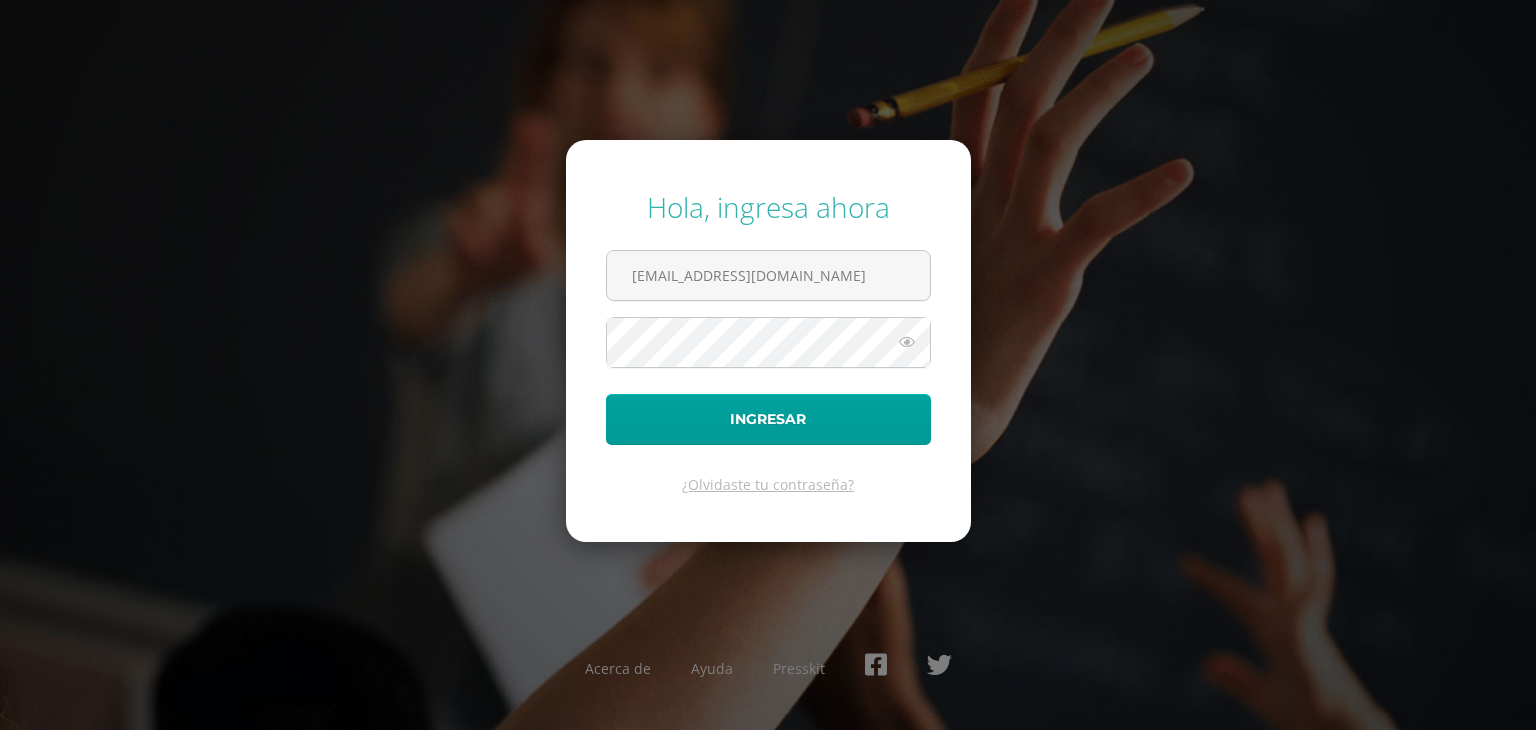 click at bounding box center (907, 342) 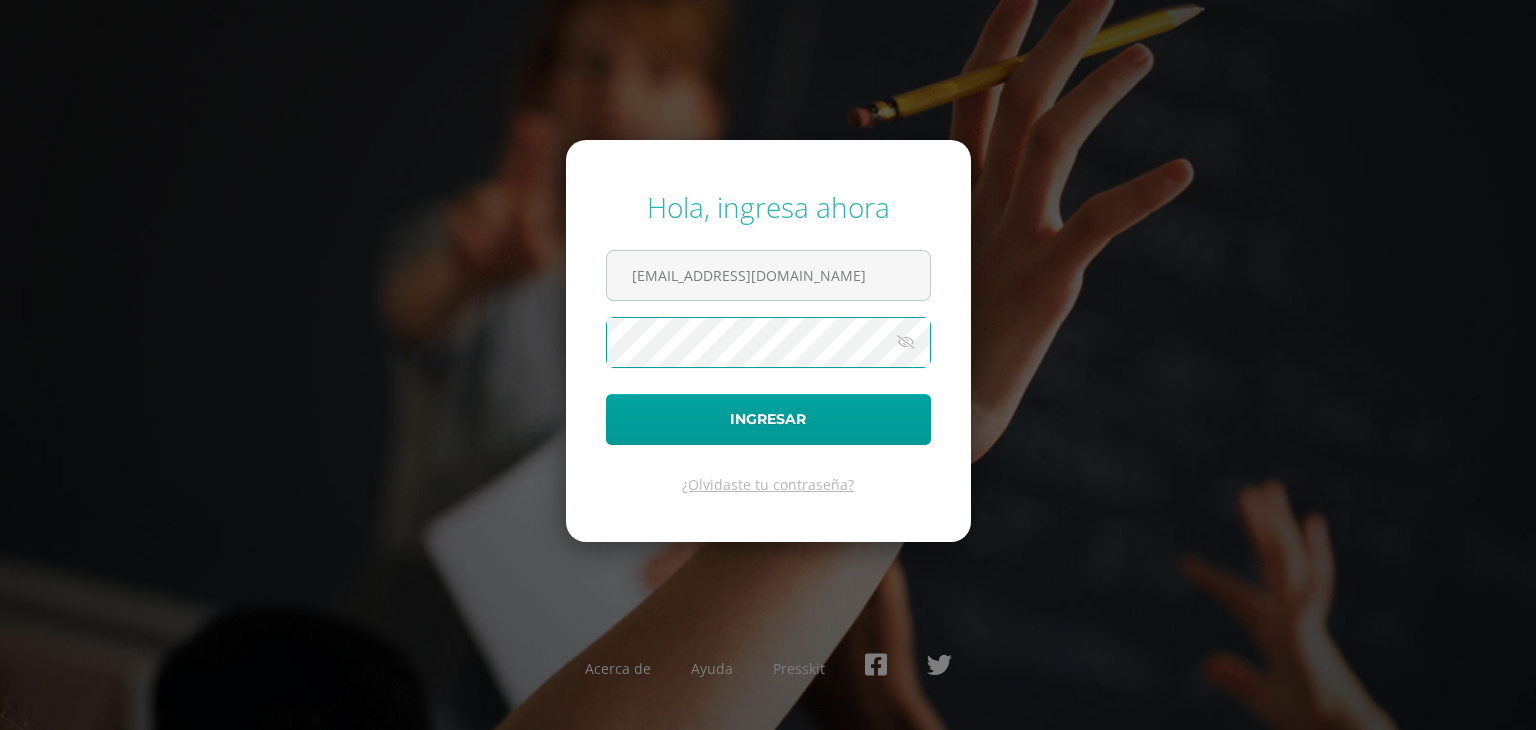 click on "Ingresar" at bounding box center [768, 419] 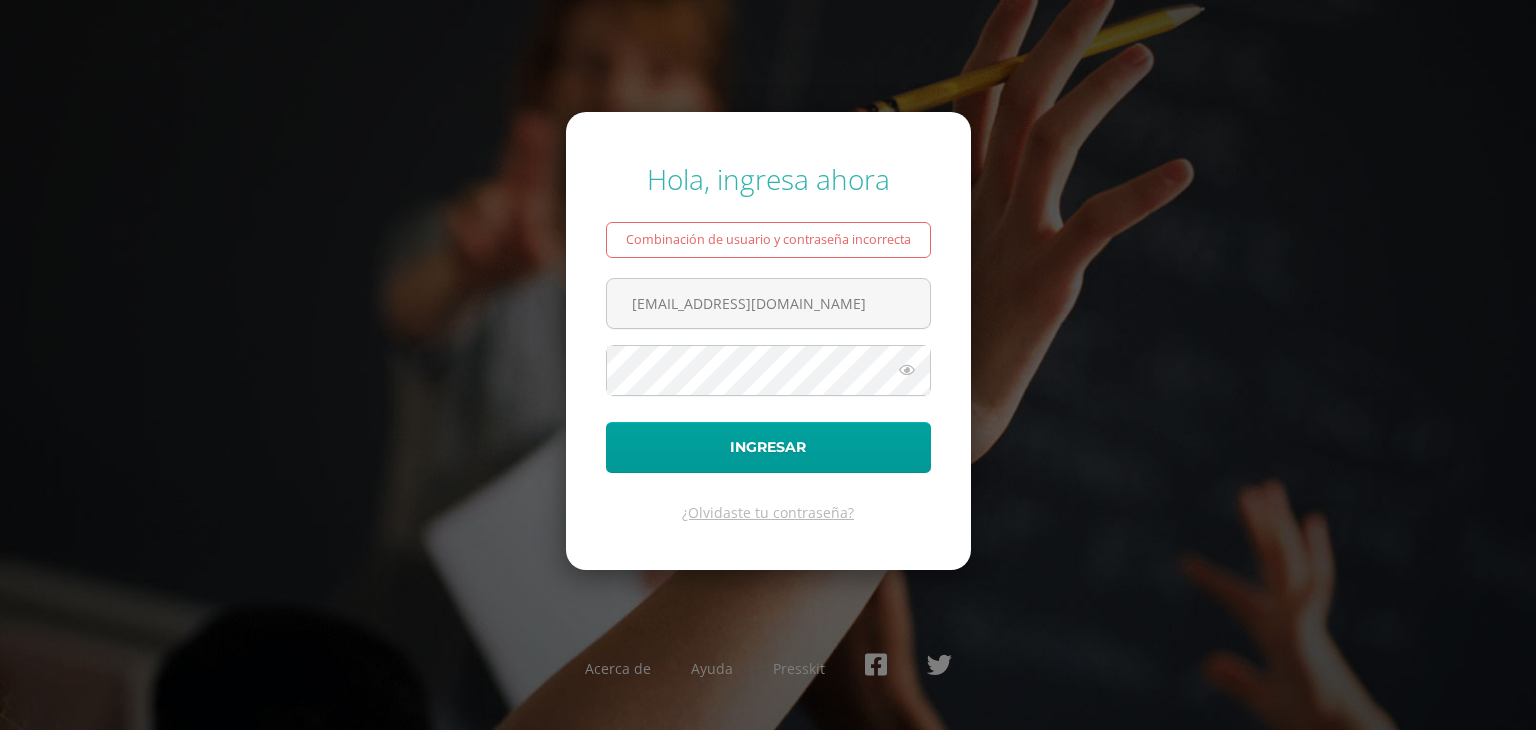 scroll, scrollTop: 0, scrollLeft: 0, axis: both 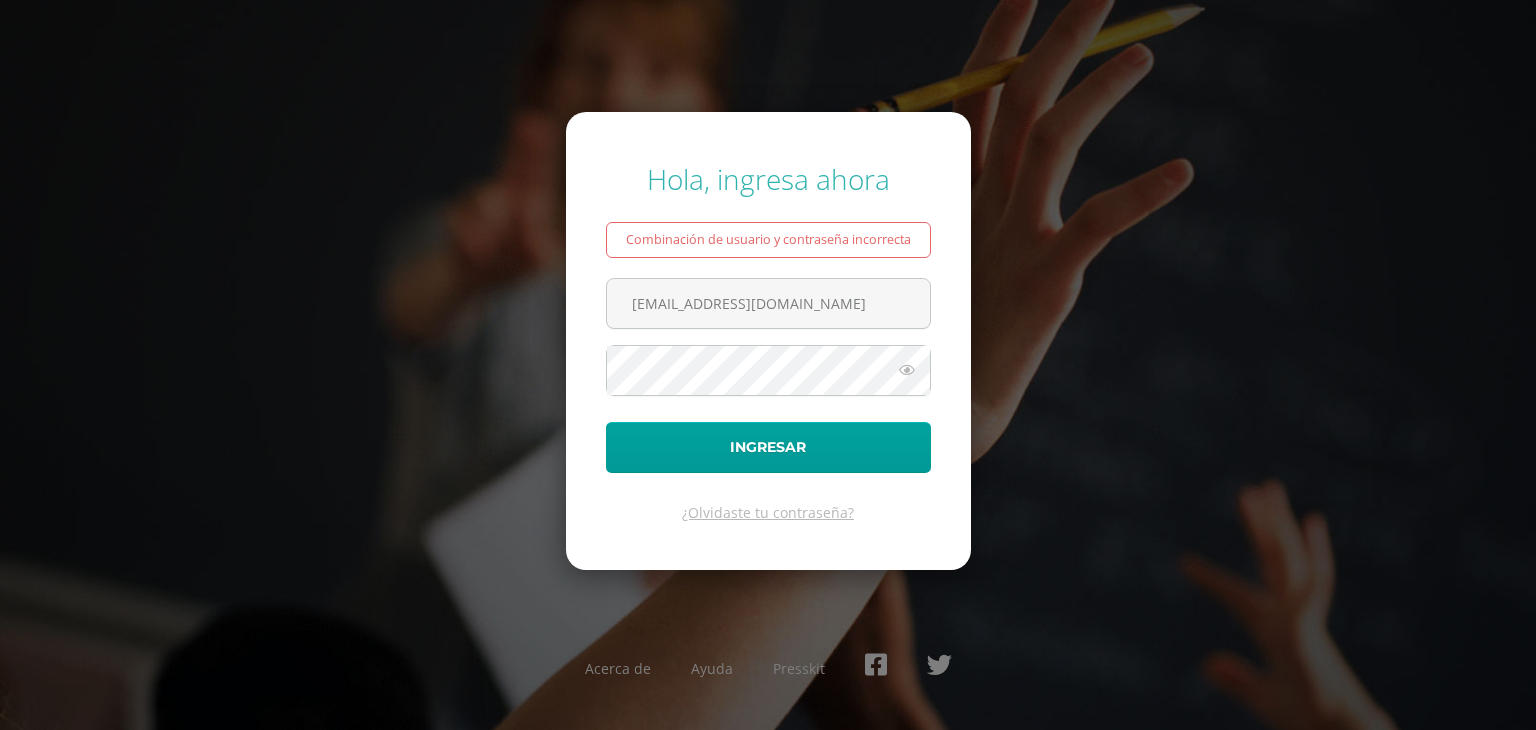 click at bounding box center [907, 370] 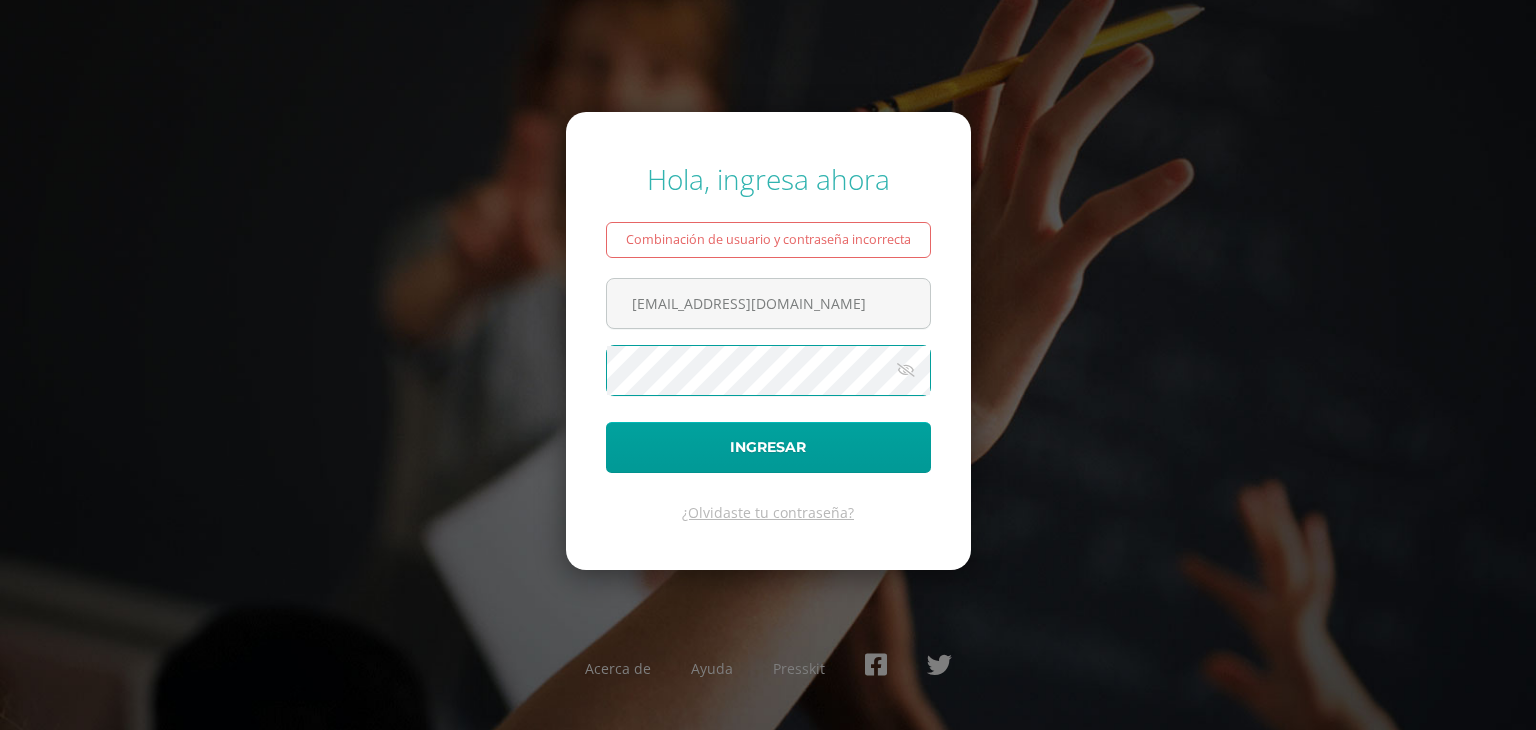 click on "Ingresar" at bounding box center (768, 447) 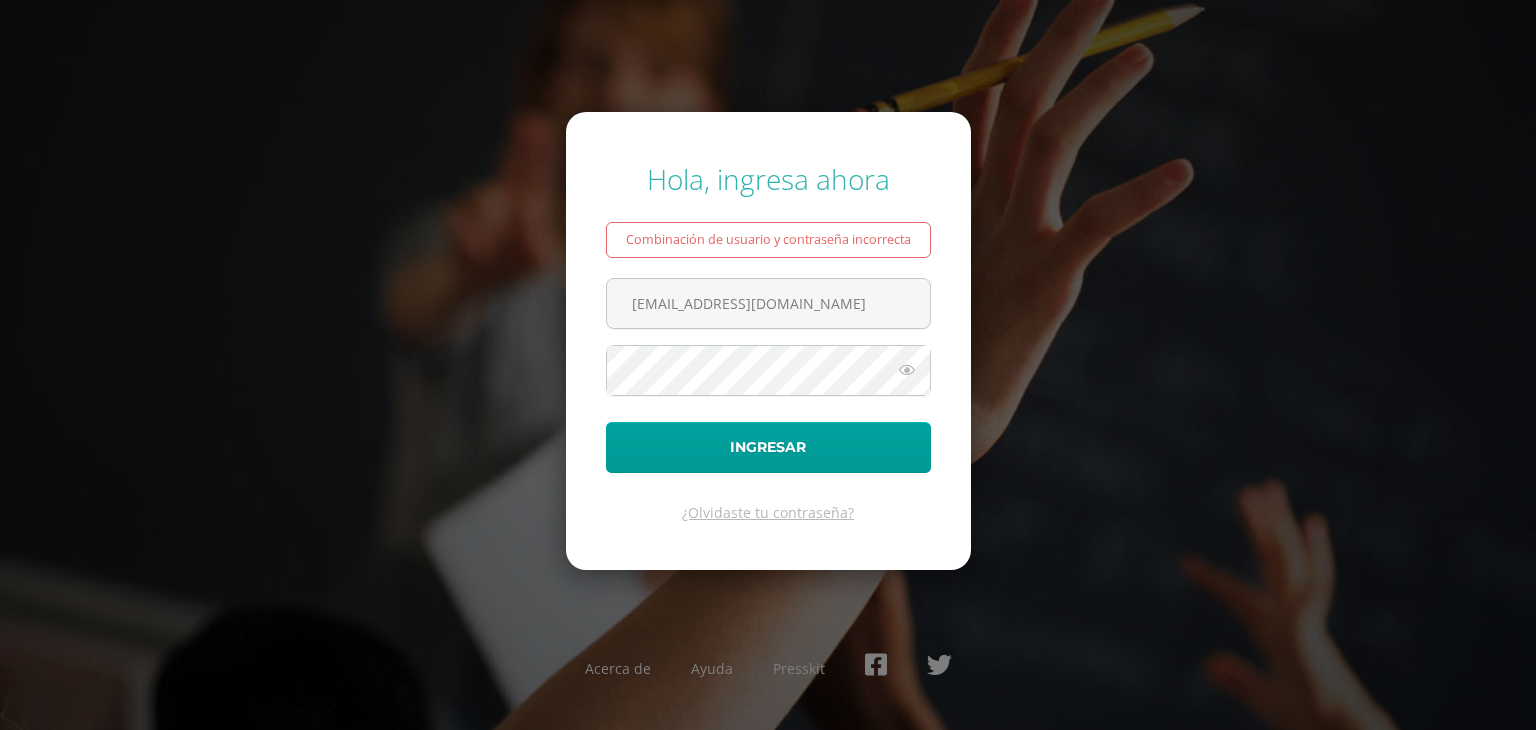 scroll, scrollTop: 0, scrollLeft: 0, axis: both 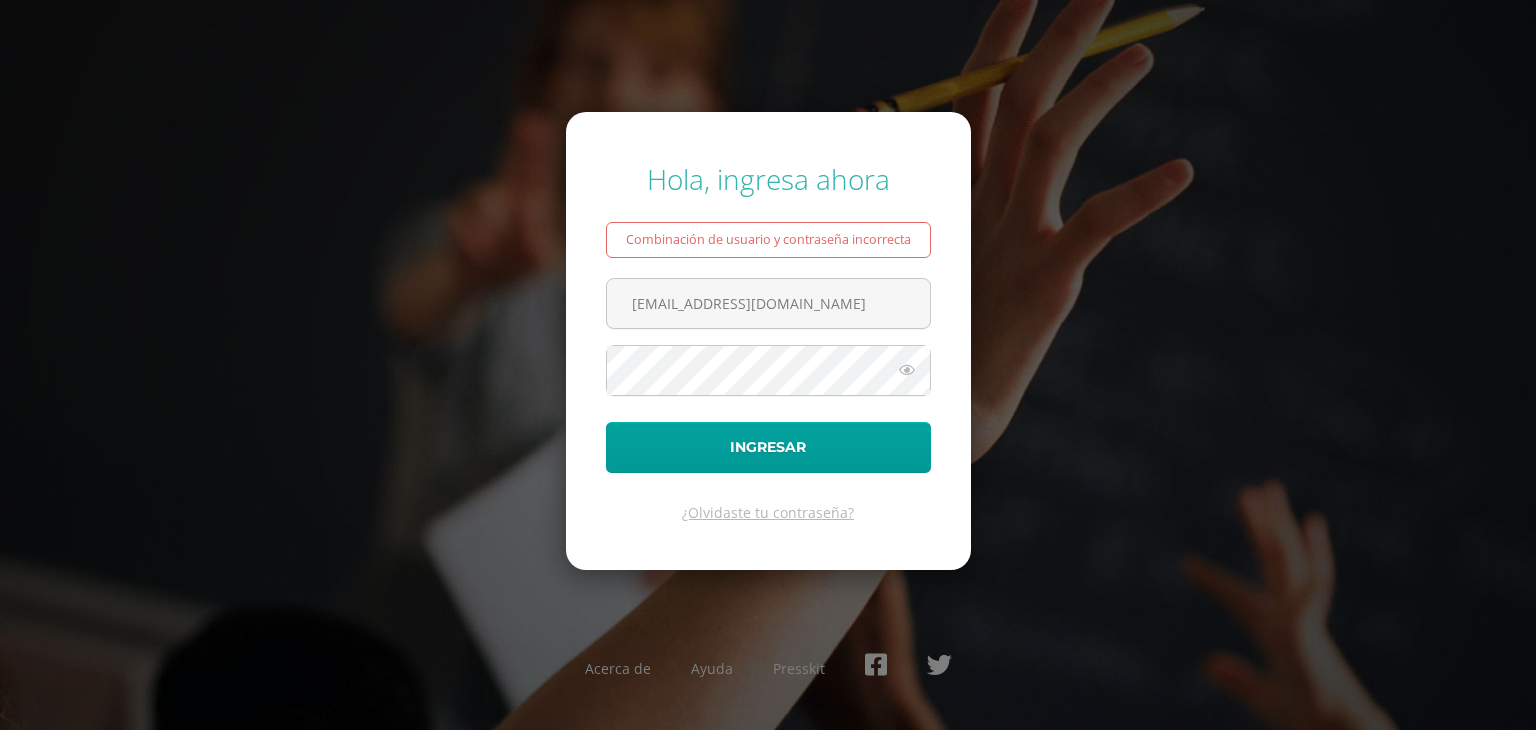 click at bounding box center (907, 370) 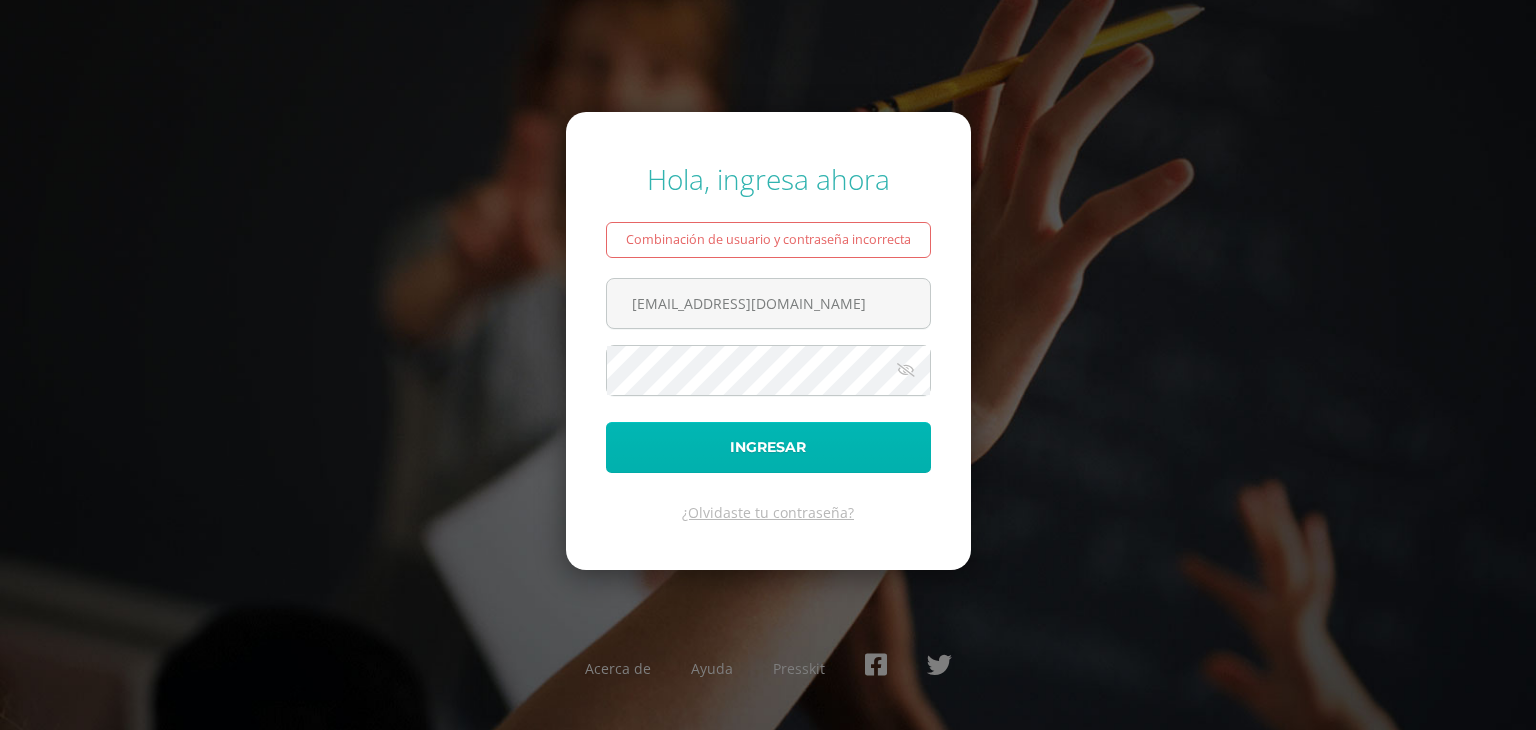 click on "Ingresar" at bounding box center (768, 447) 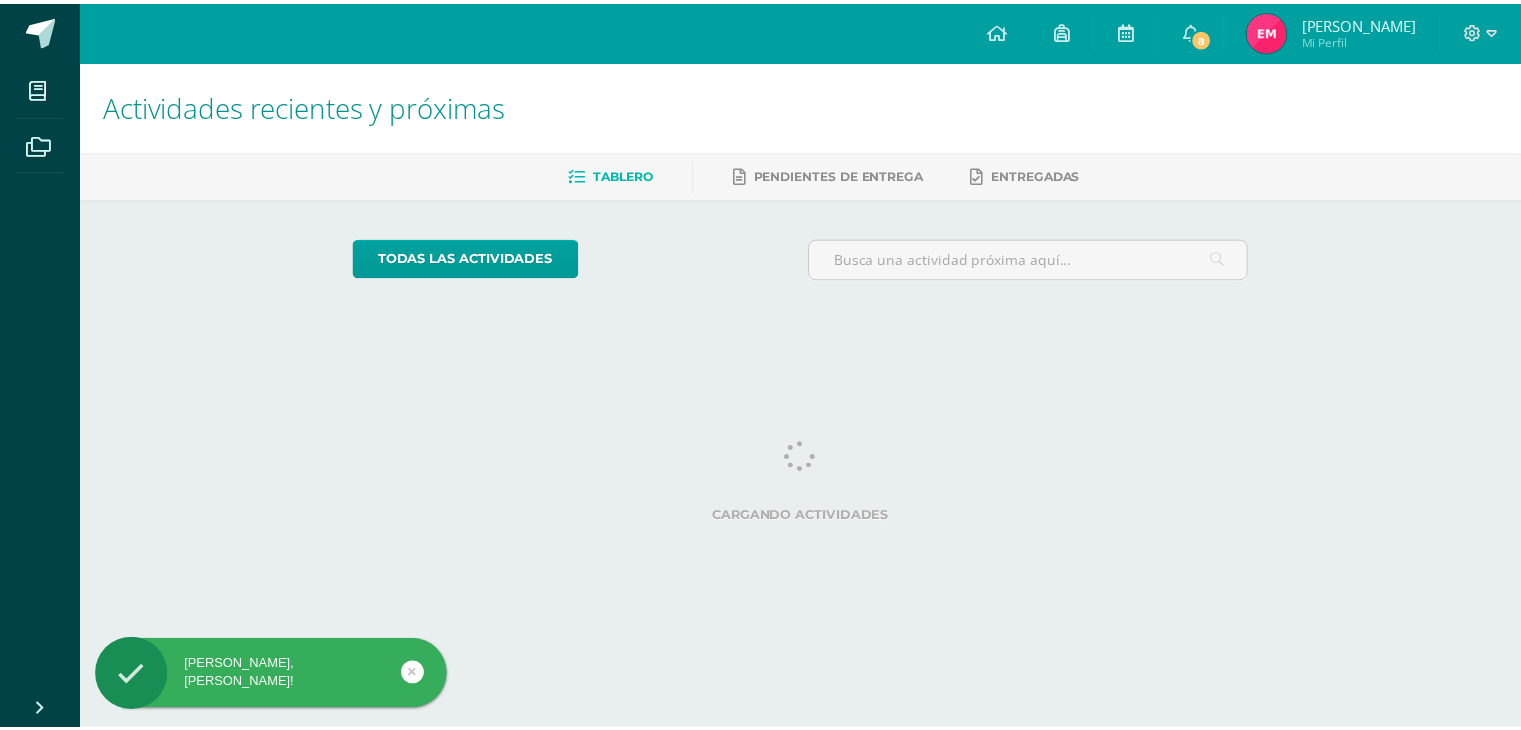 scroll, scrollTop: 0, scrollLeft: 0, axis: both 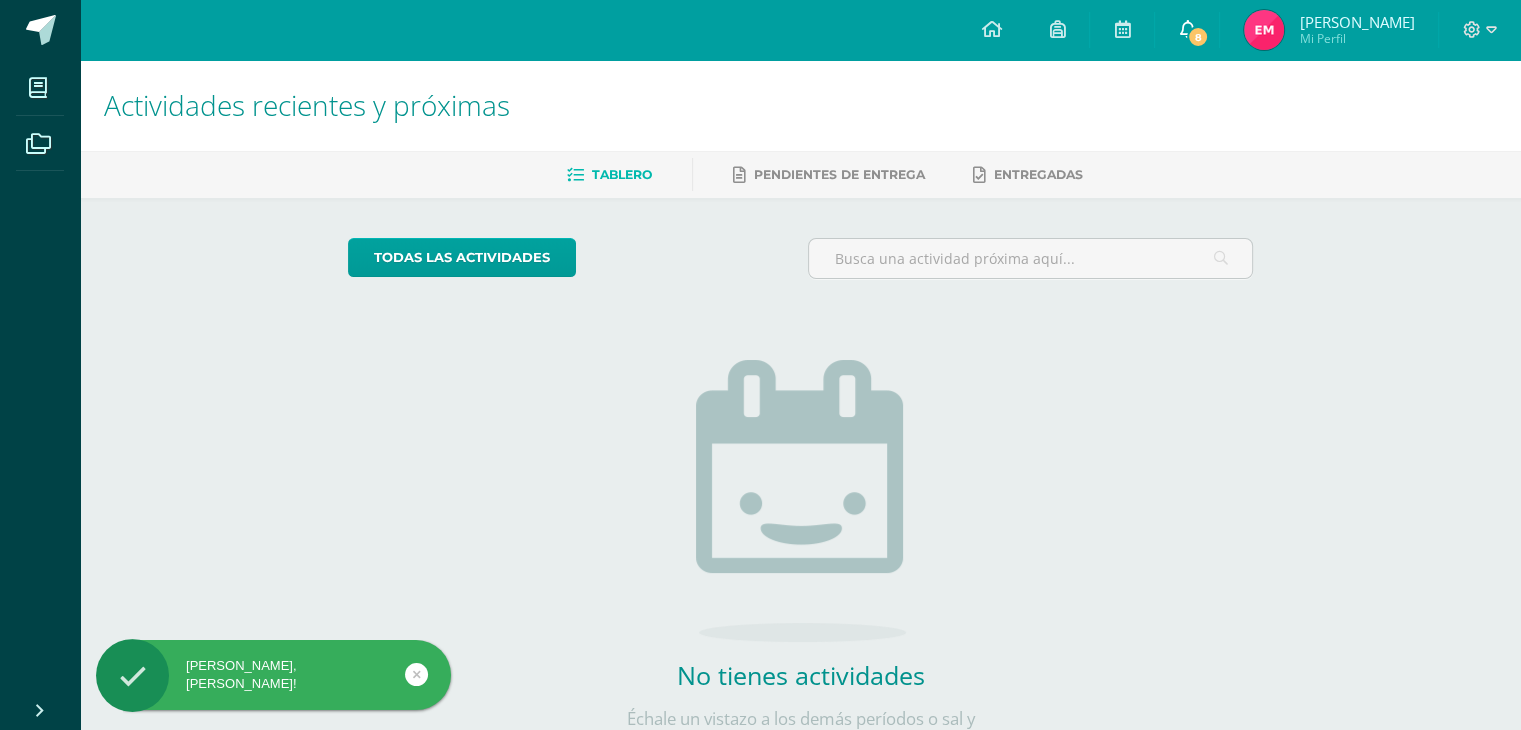 click on "8" at bounding box center (1187, 30) 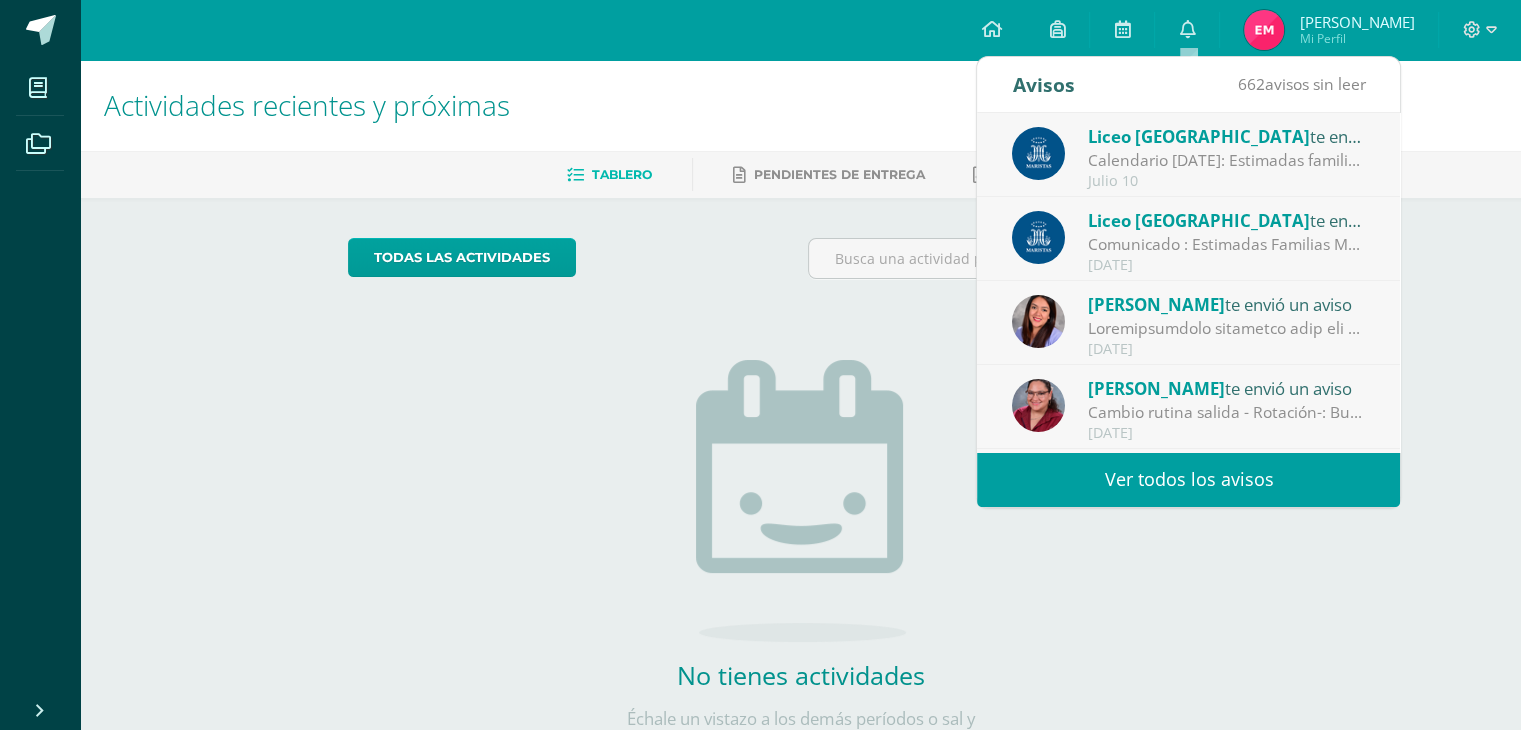 click on "[DATE]" at bounding box center (1227, 349) 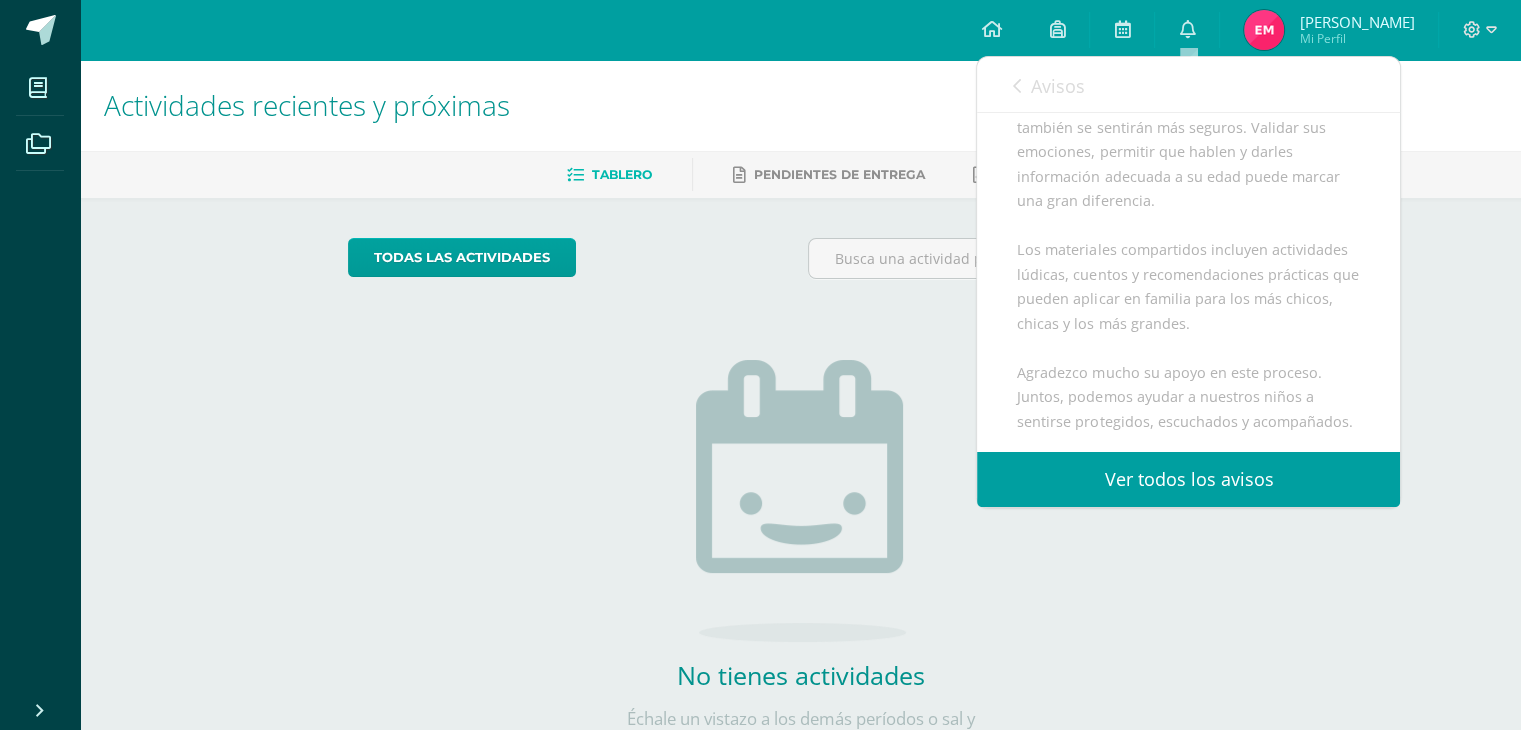 scroll, scrollTop: 1064, scrollLeft: 0, axis: vertical 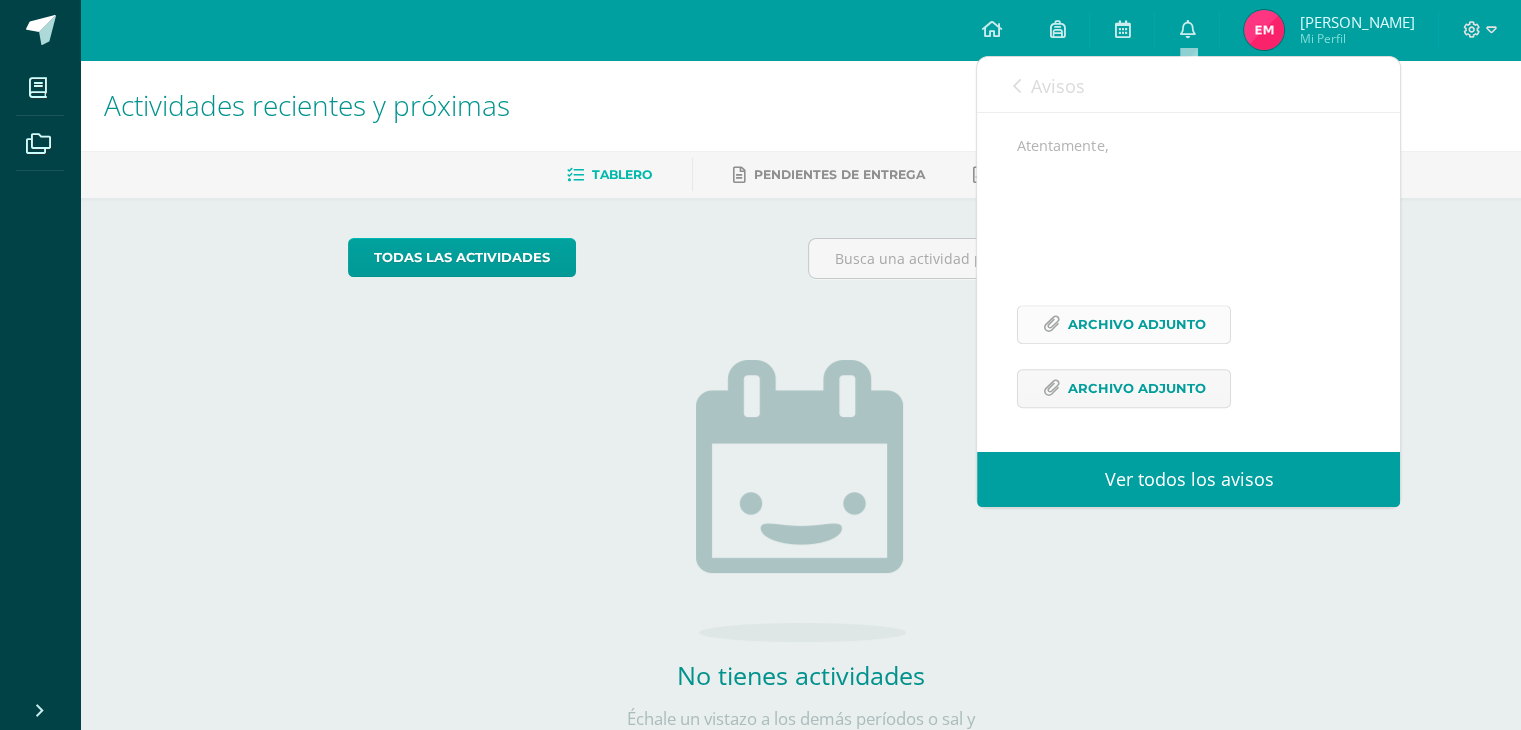 click on "Archivo Adjunto" at bounding box center (1124, 324) 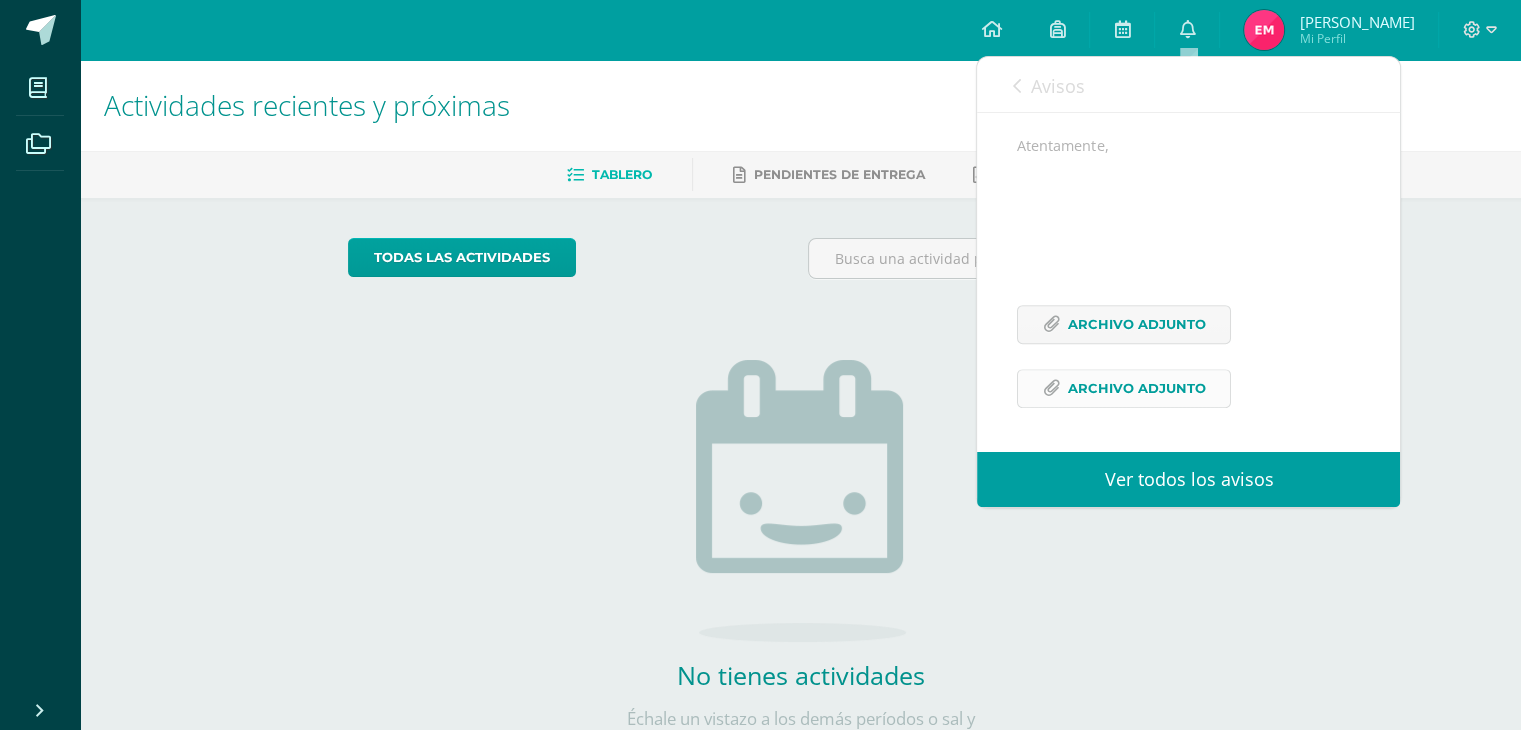 click on "Archivo Adjunto" at bounding box center [1136, 388] 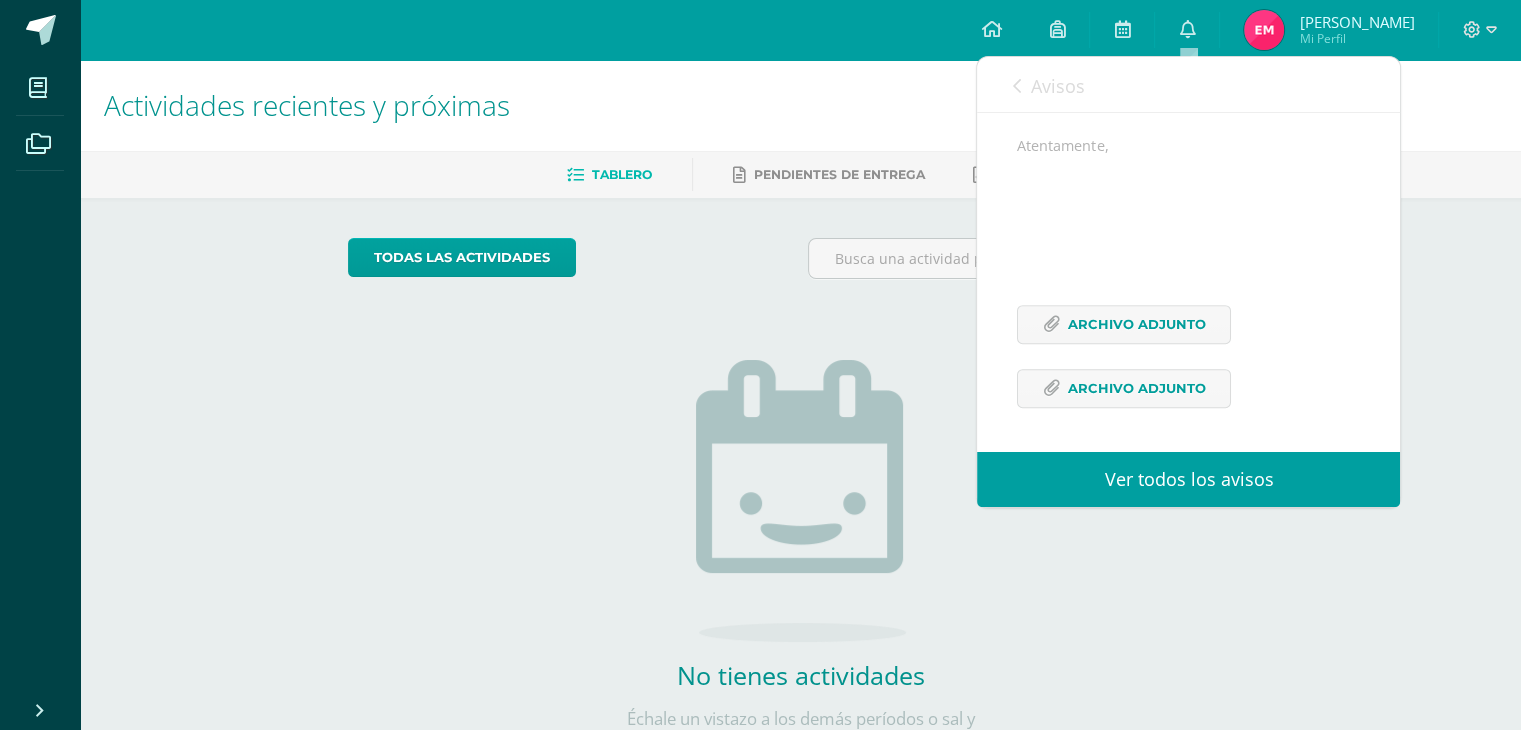 click on "Avisos" at bounding box center (1057, 86) 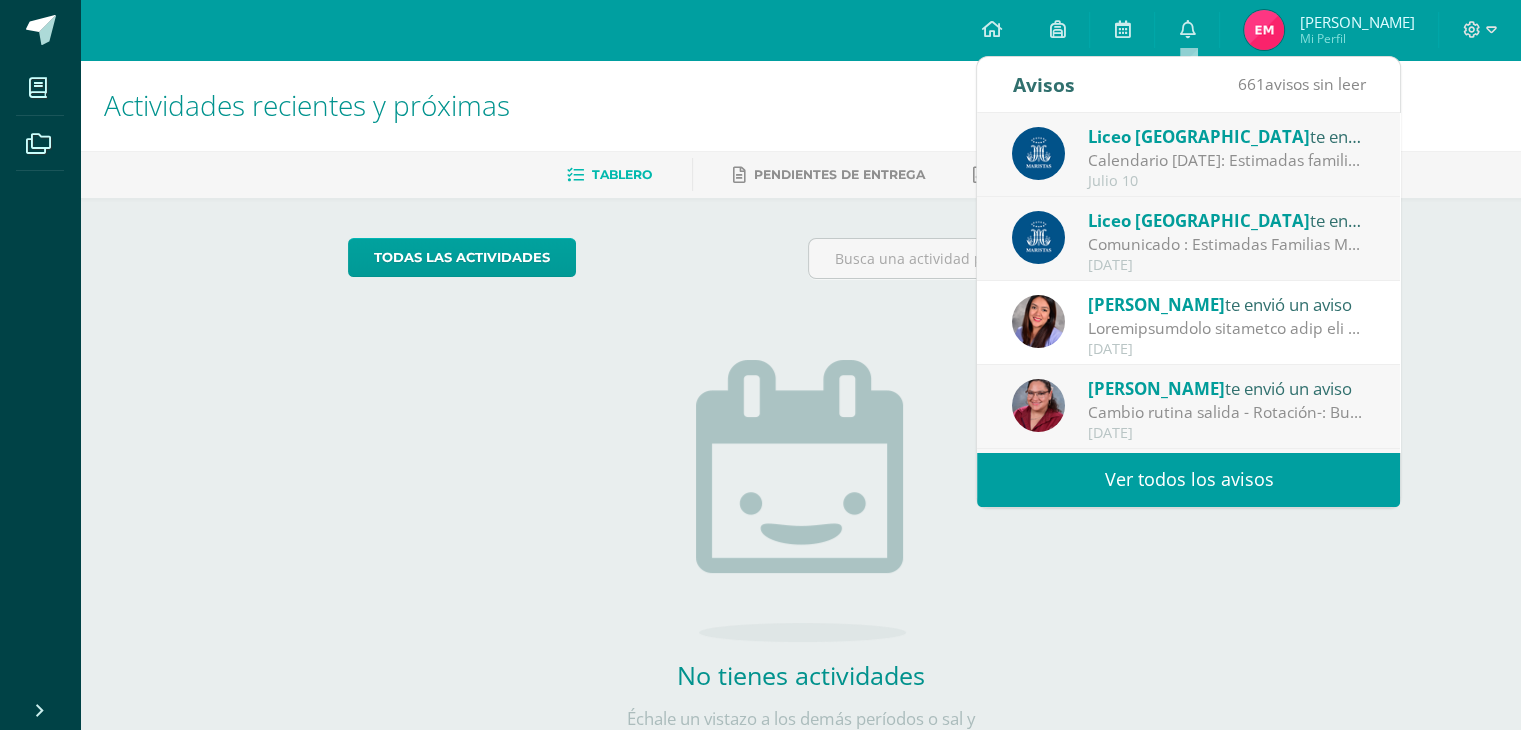 click on "Calendario [DATE]:
Estimadas familias [DEMOGRAPHIC_DATA], les compartimos el calendario de actividades de julio para que estén al tanto de los eventos y fechas importantes del mes." at bounding box center [1227, 160] 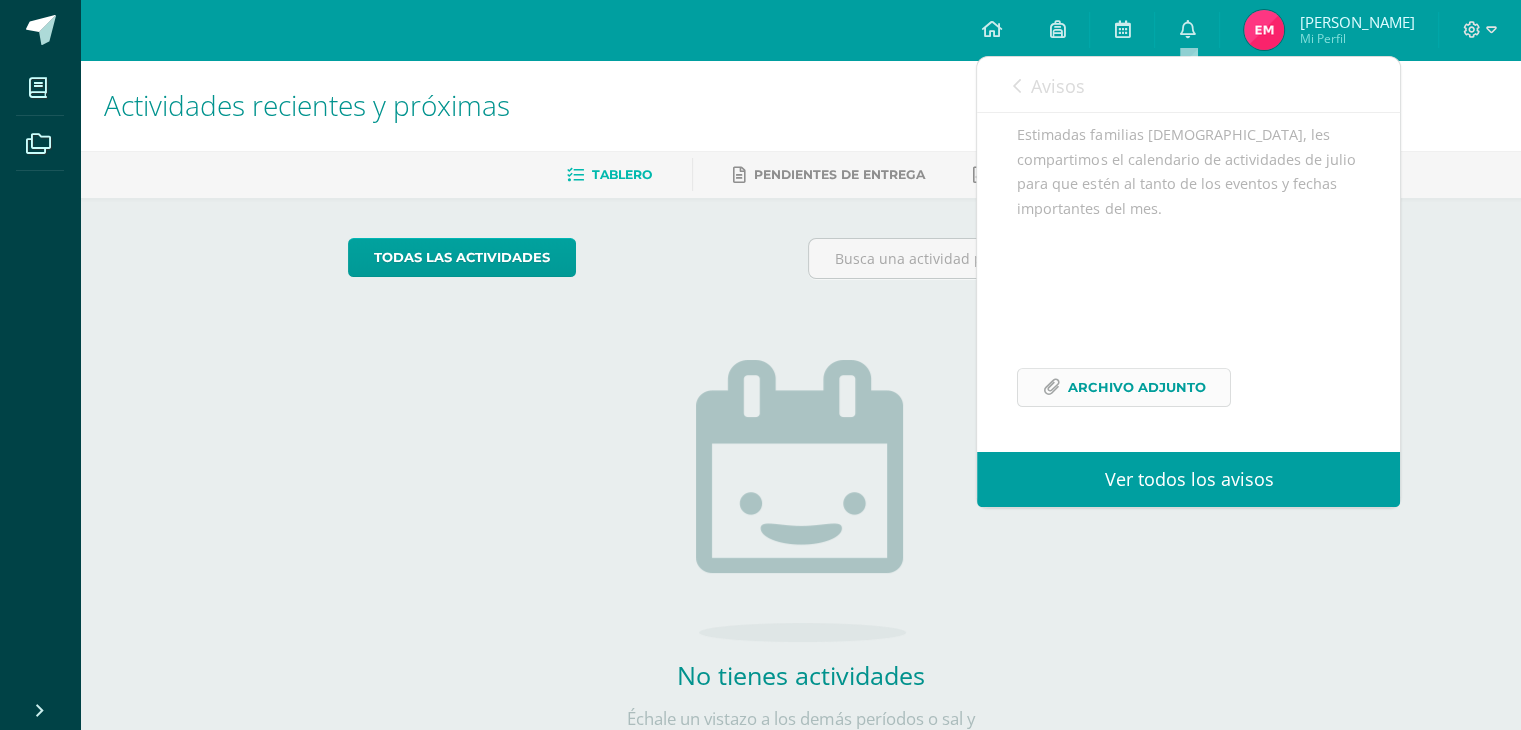 click on "Archivo Adjunto" at bounding box center [1136, 387] 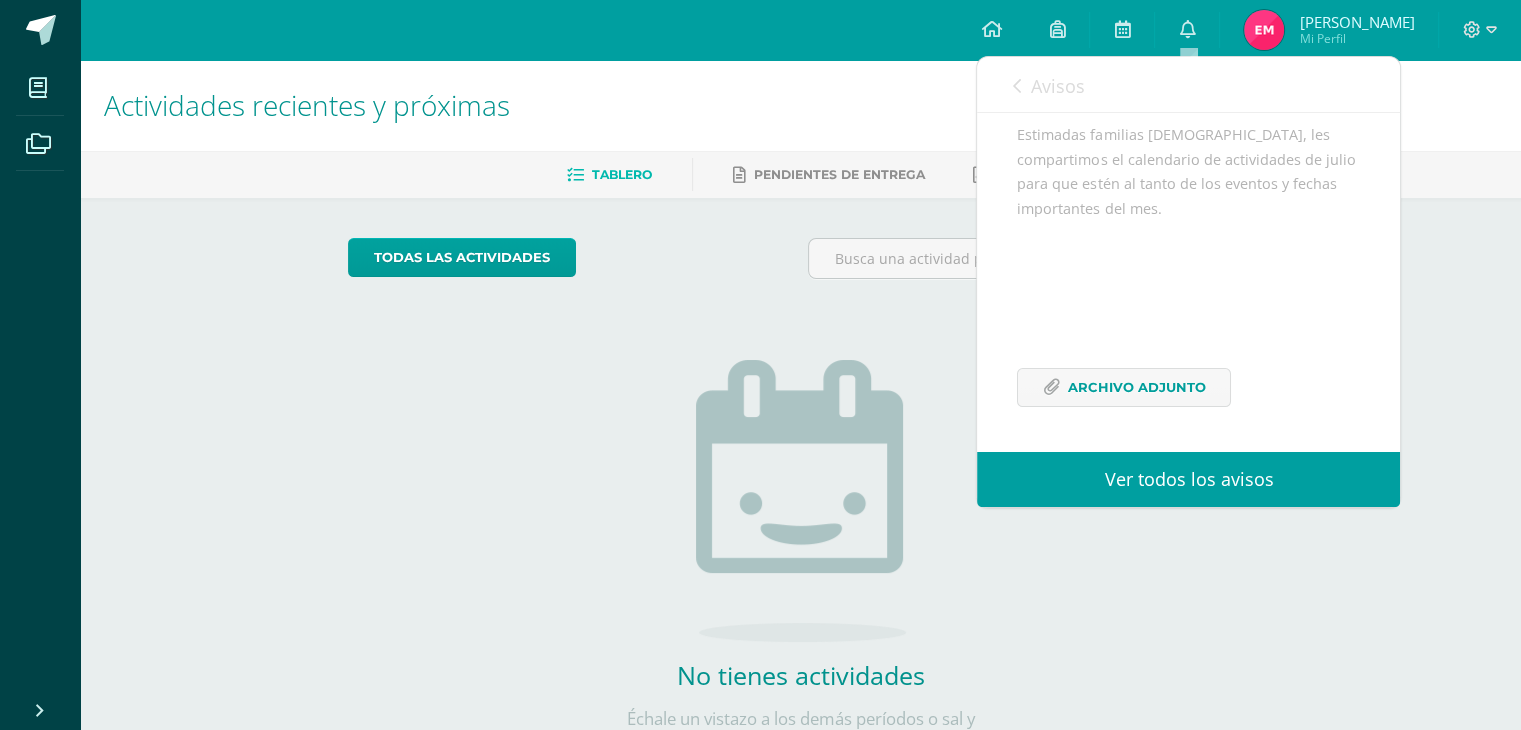 click on "Avisos" at bounding box center (1057, 86) 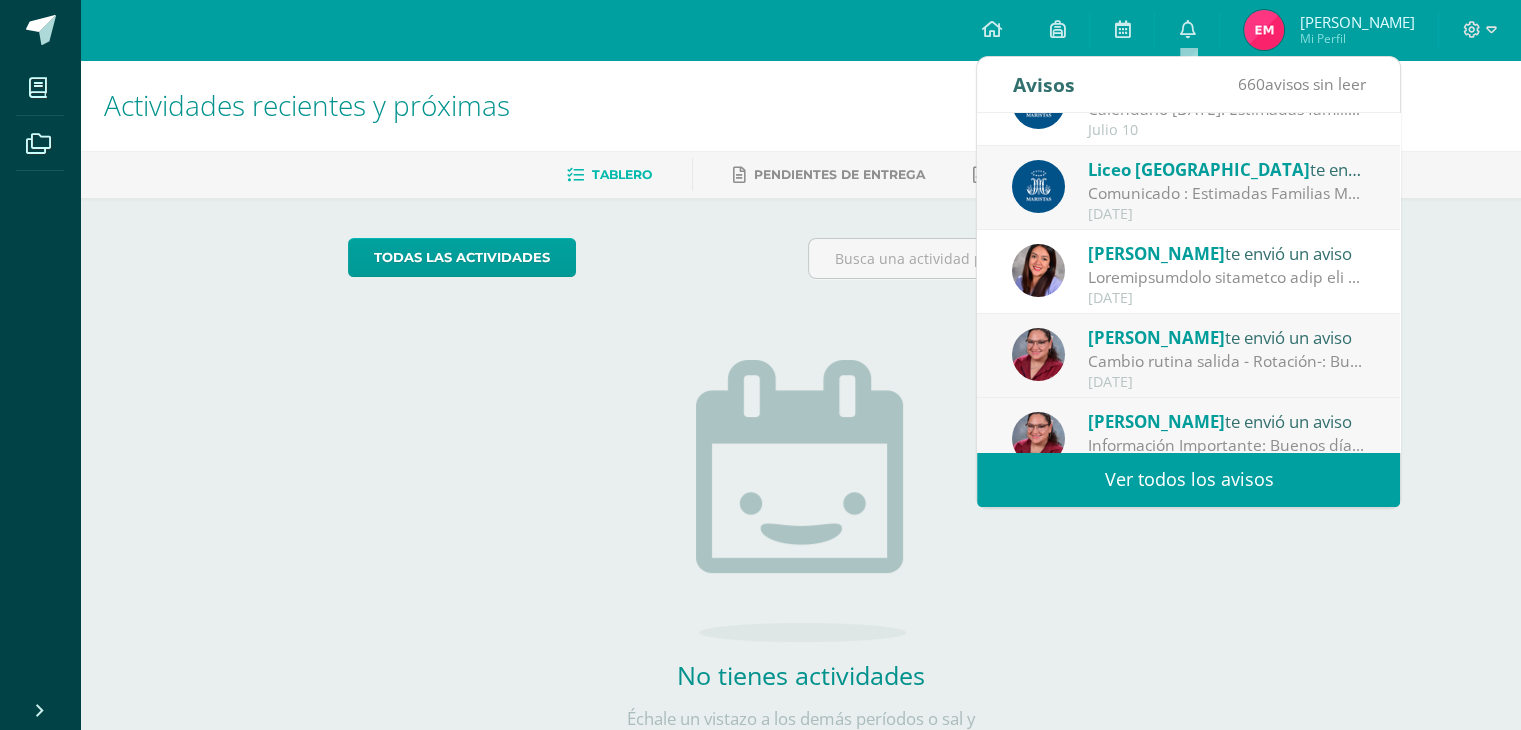 scroll, scrollTop: 54, scrollLeft: 0, axis: vertical 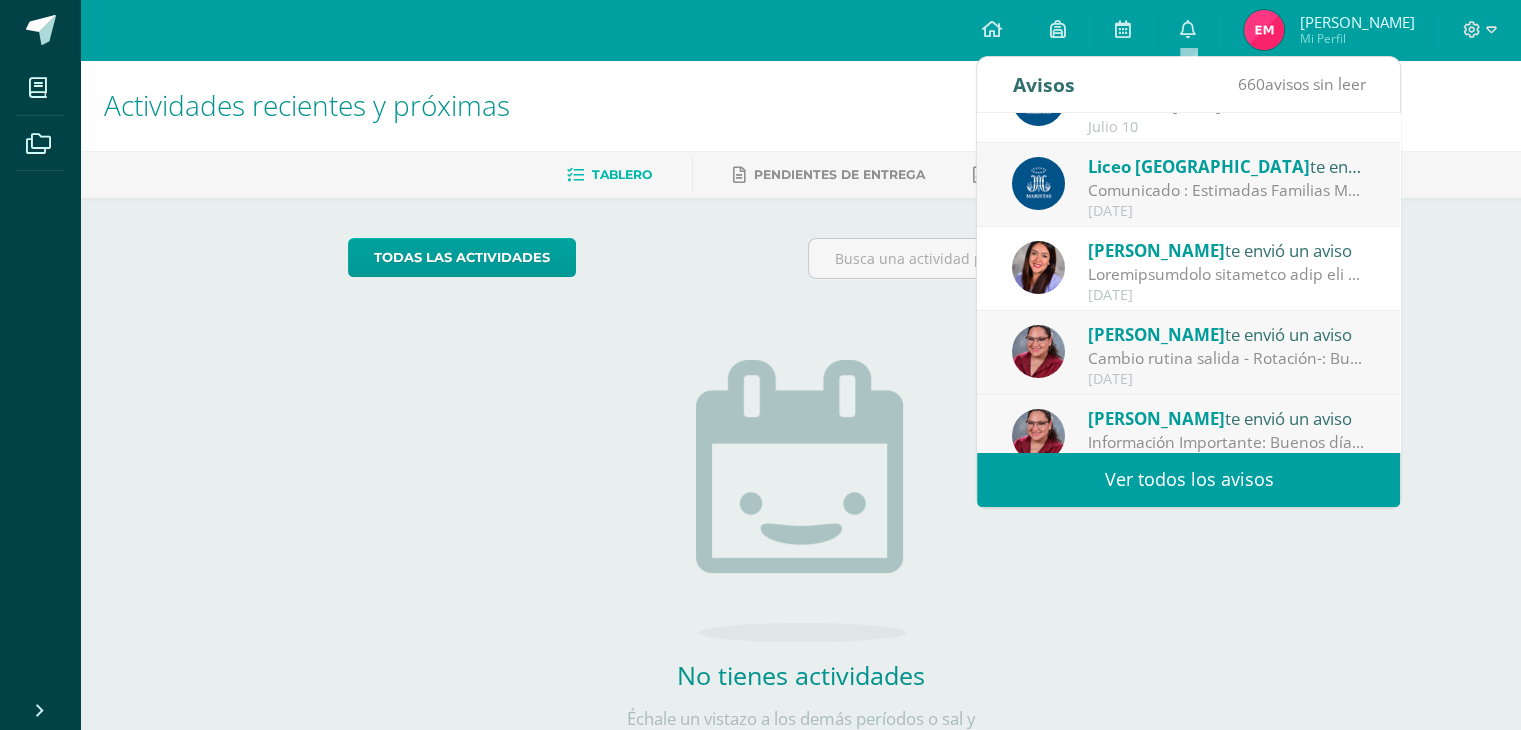 click on "[PERSON_NAME]  te envió un aviso
Cambio rutina salida - Rotación-:
Buenos días Estimada Familia Marista:
Reciban un cordial saludo y bendiciones en sus hogares.
El día de [DATE], en las instalaciones del colegio, se llevará a cabo una conferencia de prensa con relación a la Banda Institucional.
Por tal motivo no se ubicará la rotación durante la hora de salida en el lugar acostumbrado frente al [GEOGRAPHIC_DATA]. Favor tomar en cuenta que únicamente por el día de [DATE], [DATE], se ubicarán frente al Salón de Aprendizaje (antigua [GEOGRAPHIC_DATA]).
Quedo atenta y en comunicación
Saludos cordiales
Miss [PERSON_NAME]
[DATE]" at bounding box center (1188, 353) 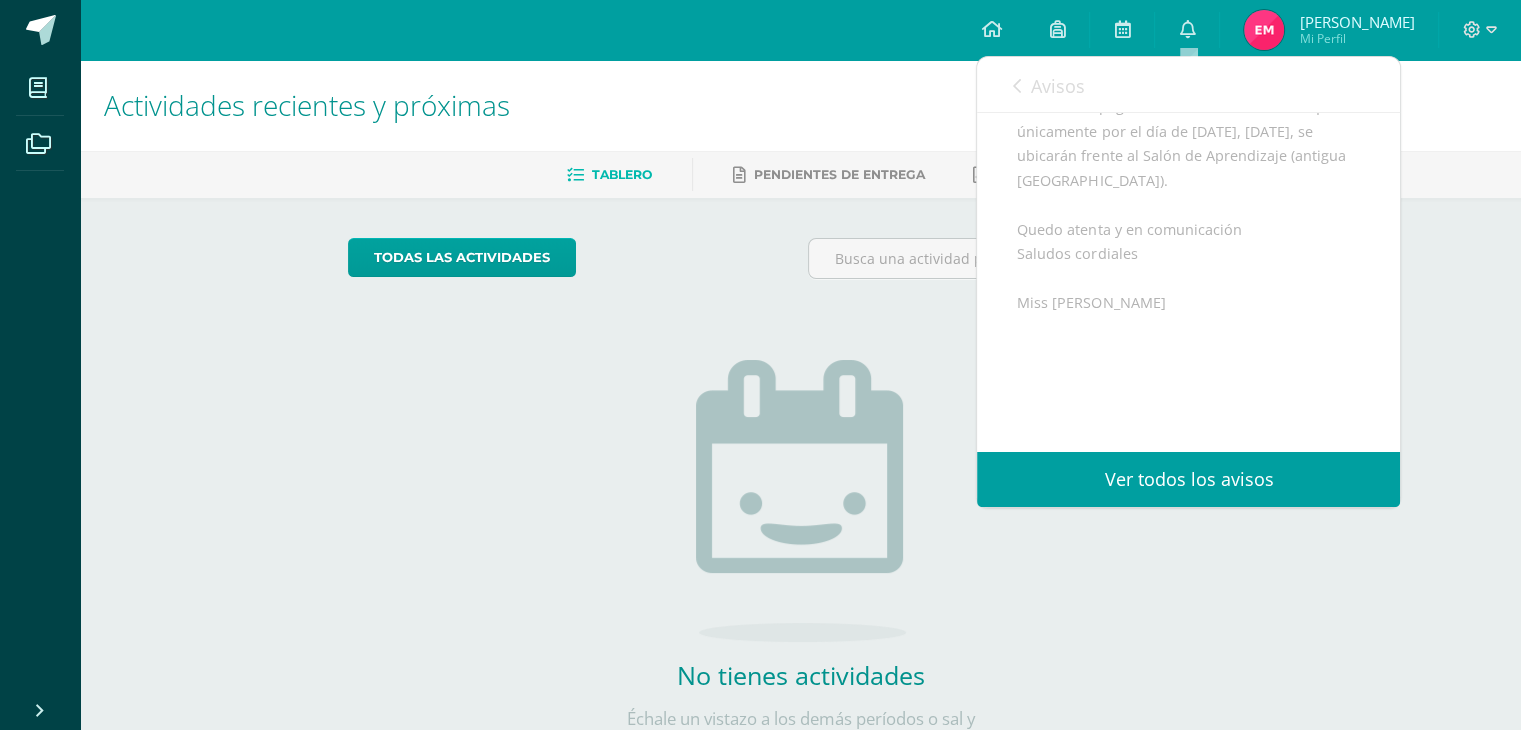 scroll, scrollTop: 521, scrollLeft: 0, axis: vertical 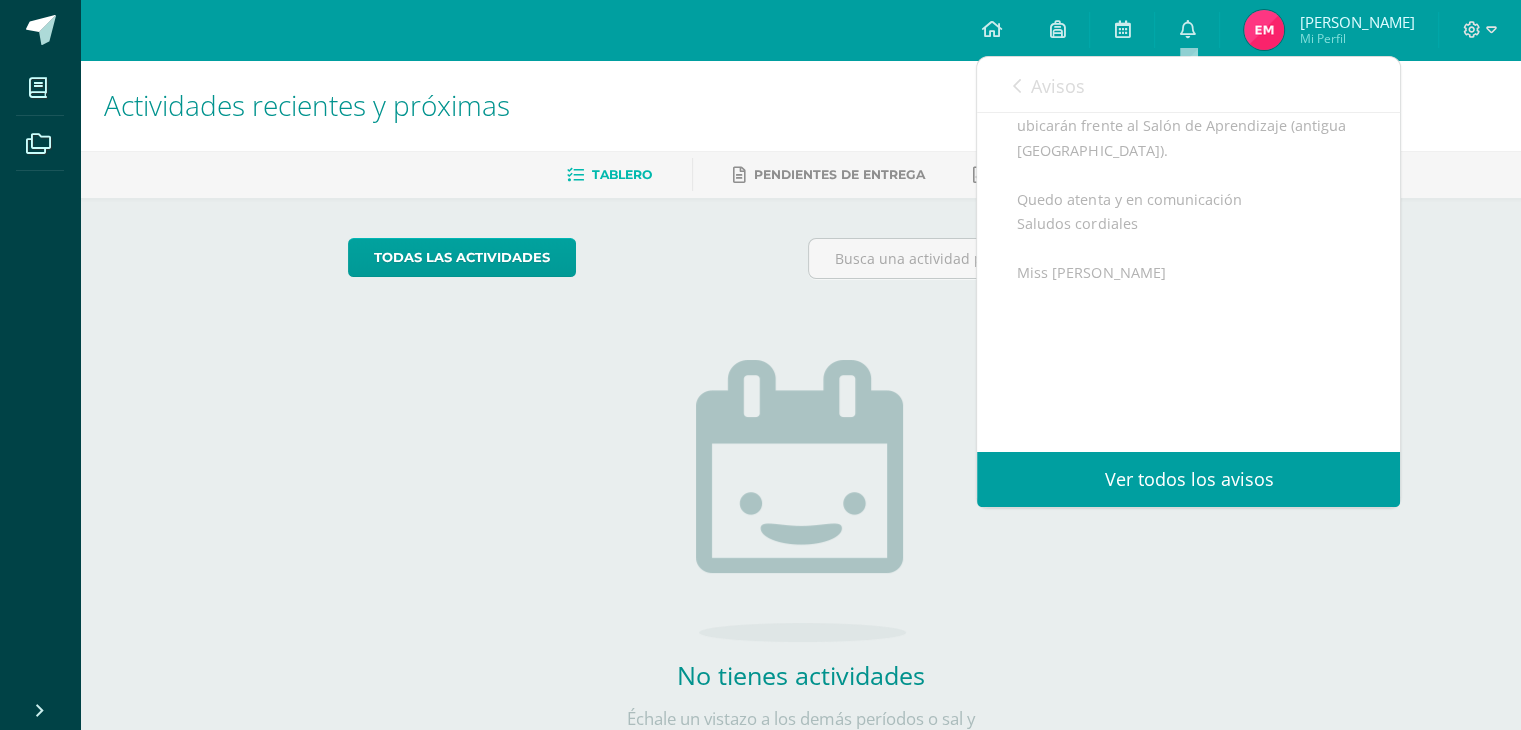 click on "Avisos" at bounding box center [1057, 86] 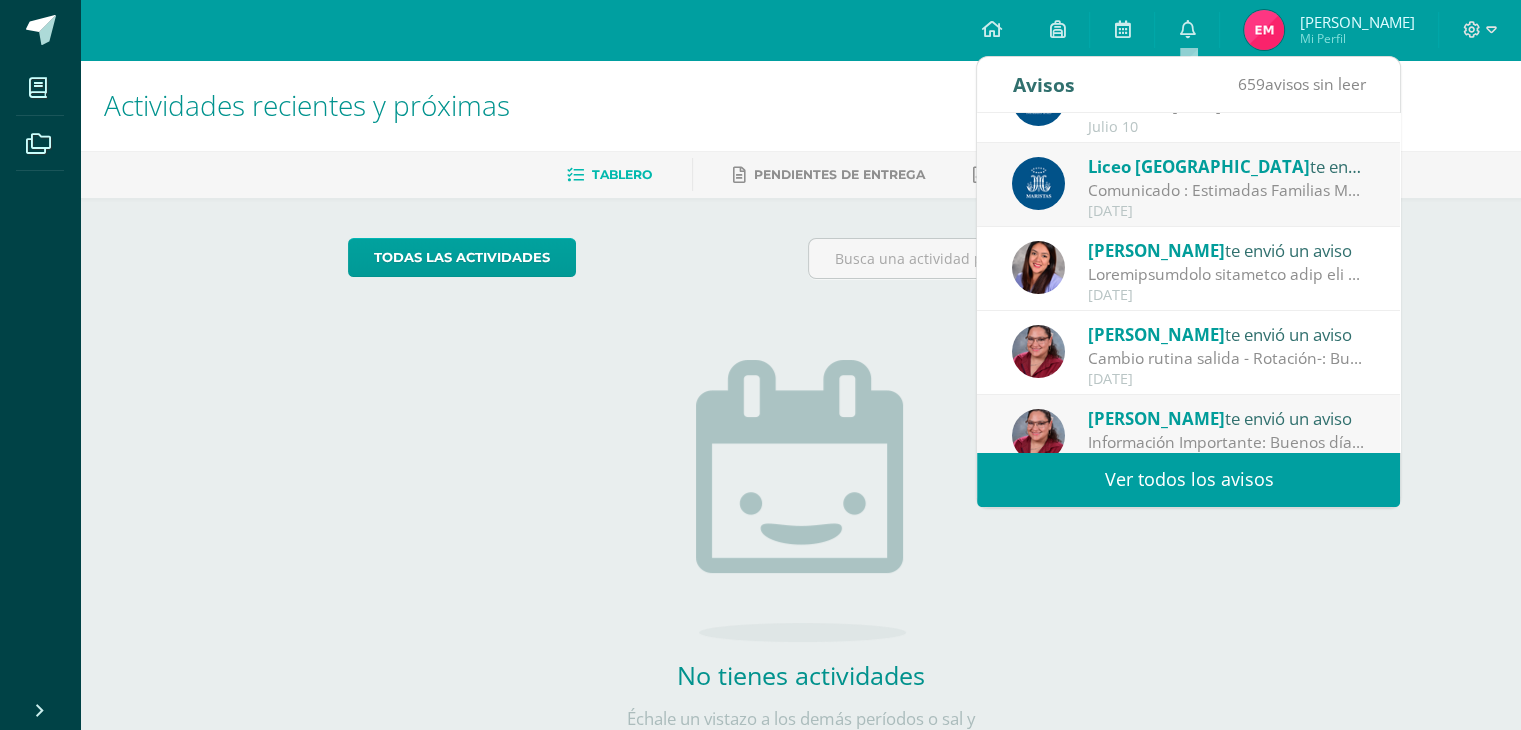 click on "[PERSON_NAME]  te envió un aviso" at bounding box center [1227, 418] 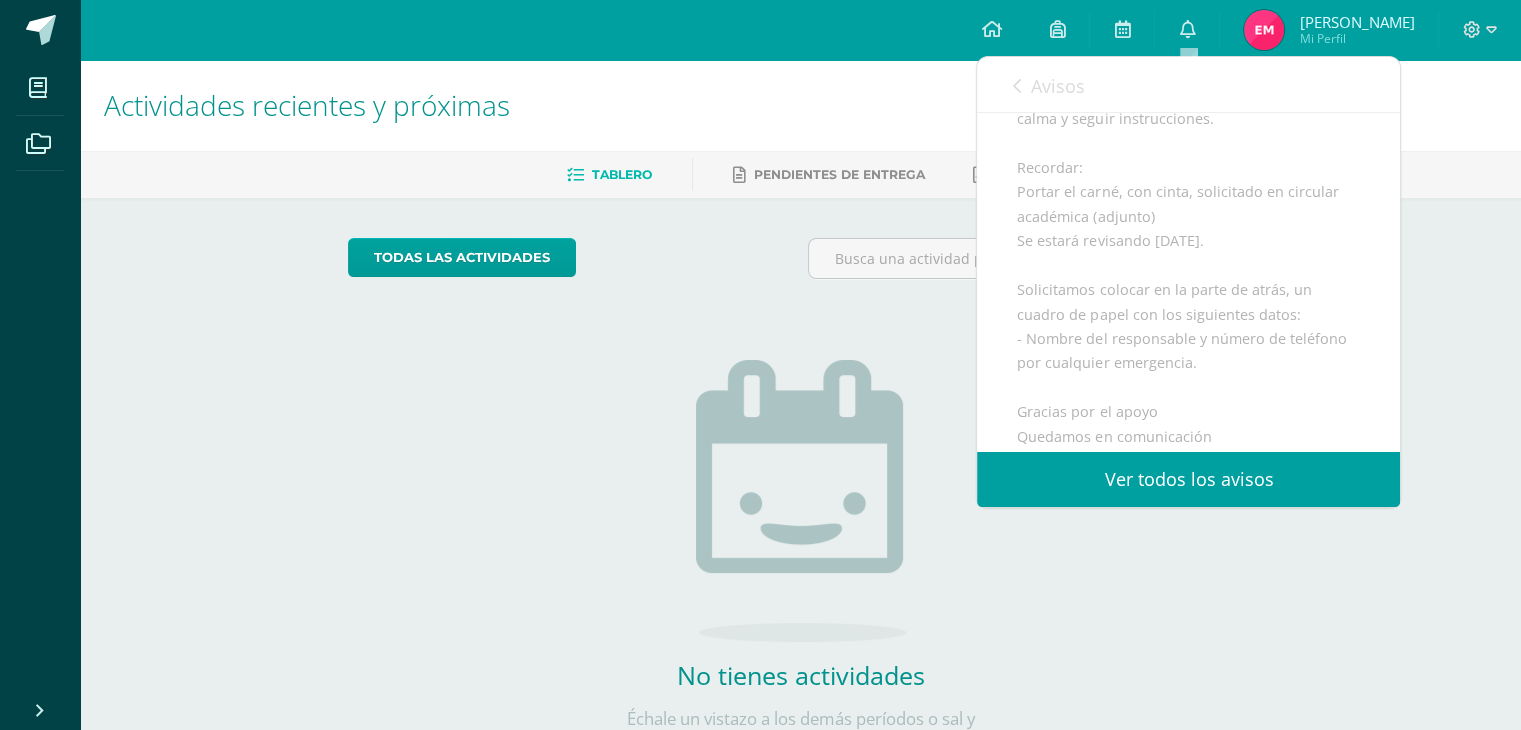 scroll, scrollTop: 820, scrollLeft: 0, axis: vertical 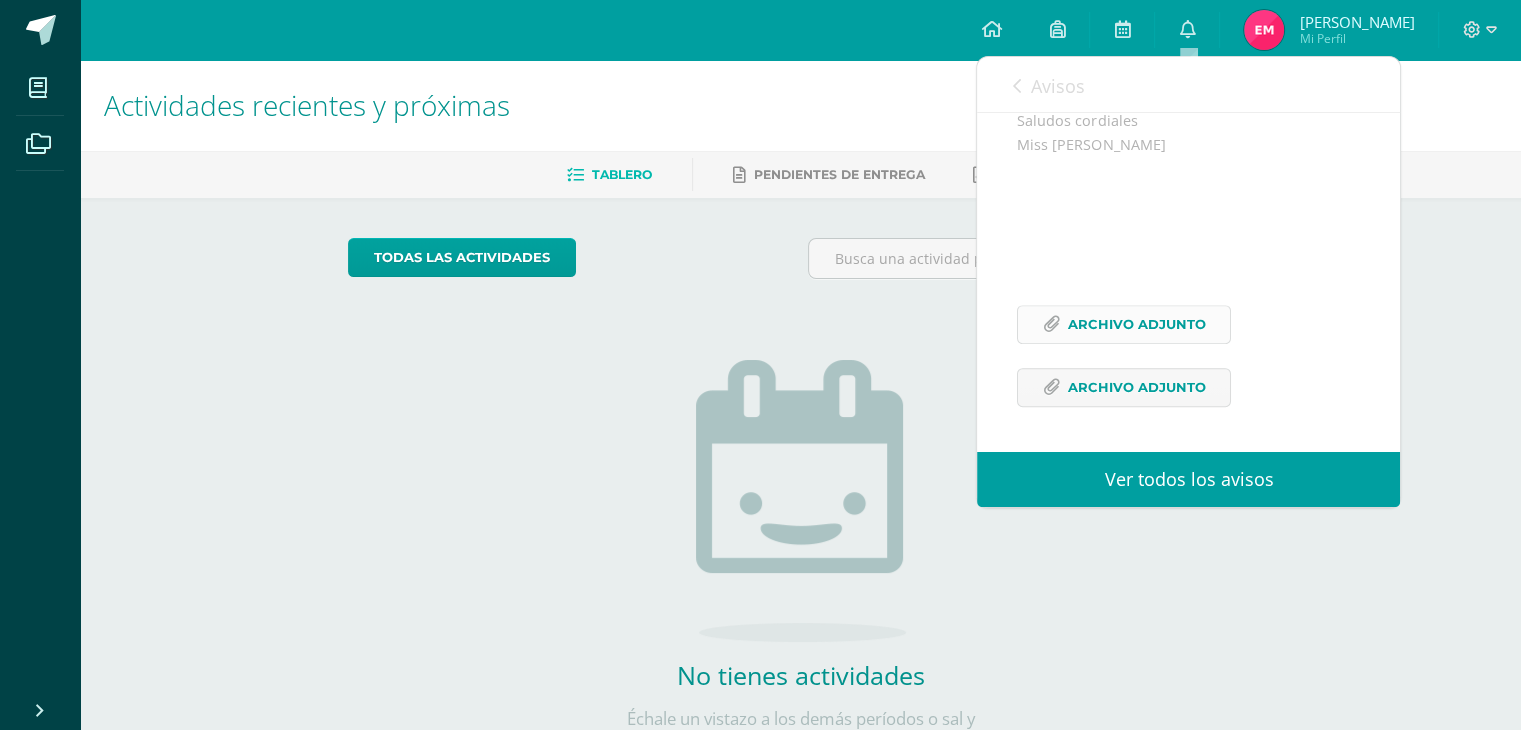 click on "Archivo Adjunto" at bounding box center (1136, 324) 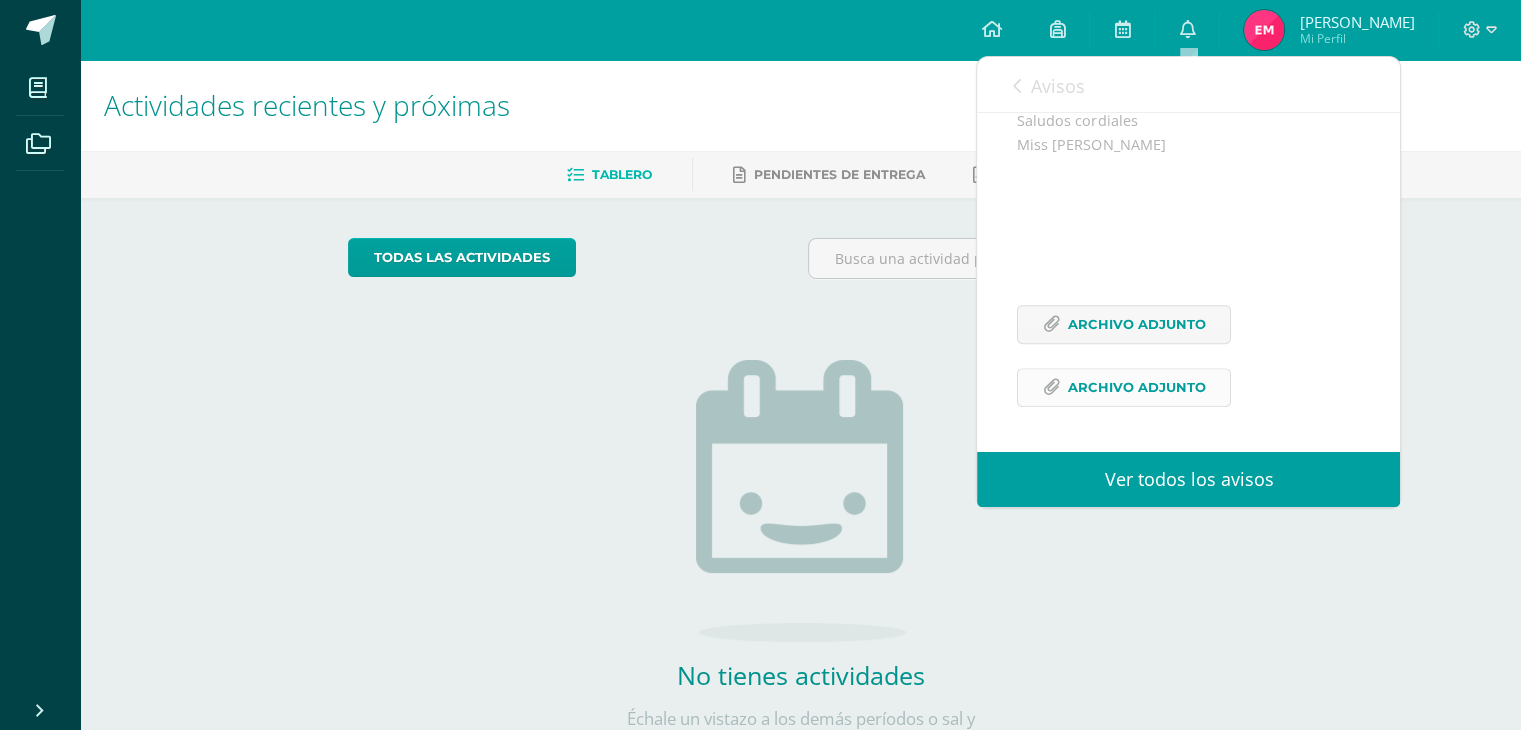 click on "Archivo Adjunto" at bounding box center (1136, 387) 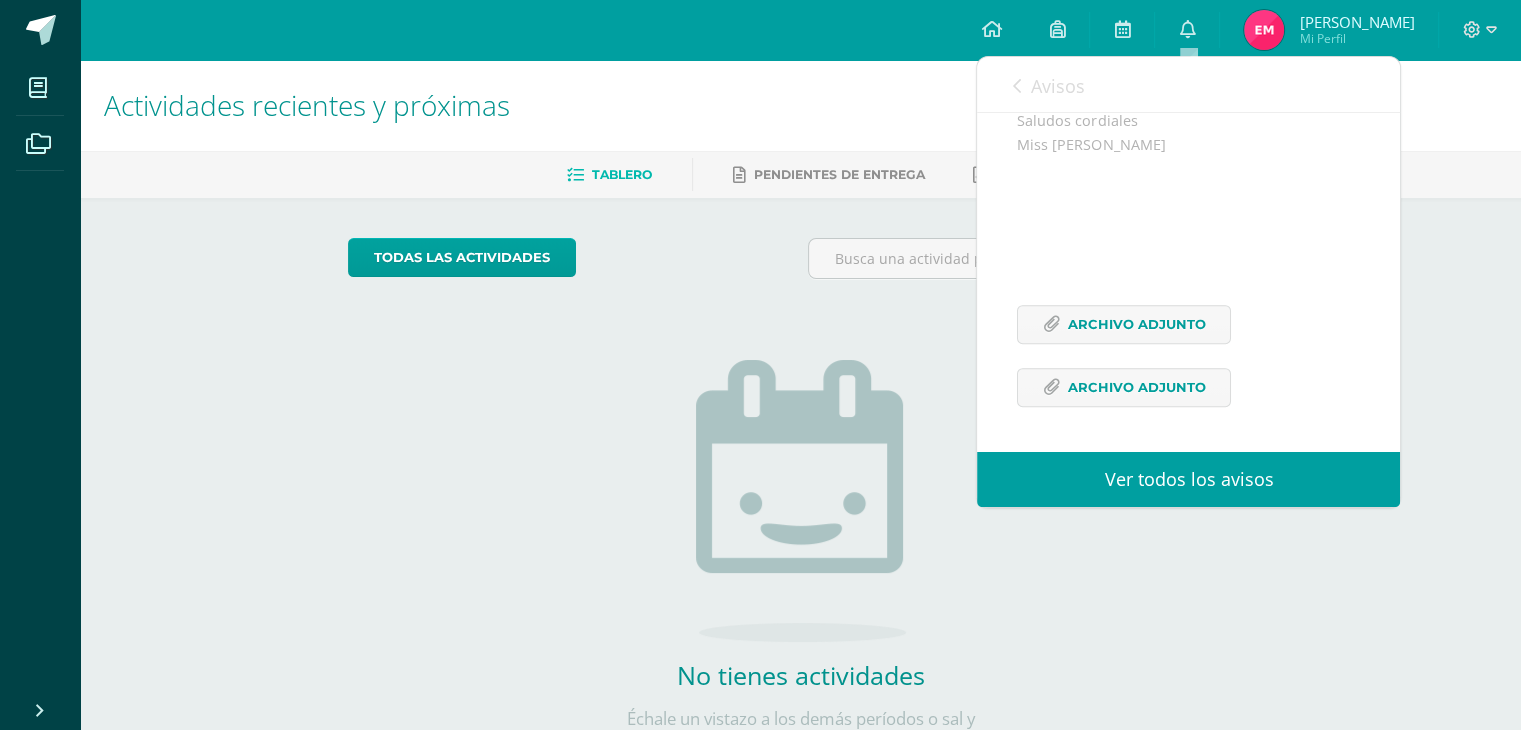 click on "Avisos" at bounding box center [1057, 86] 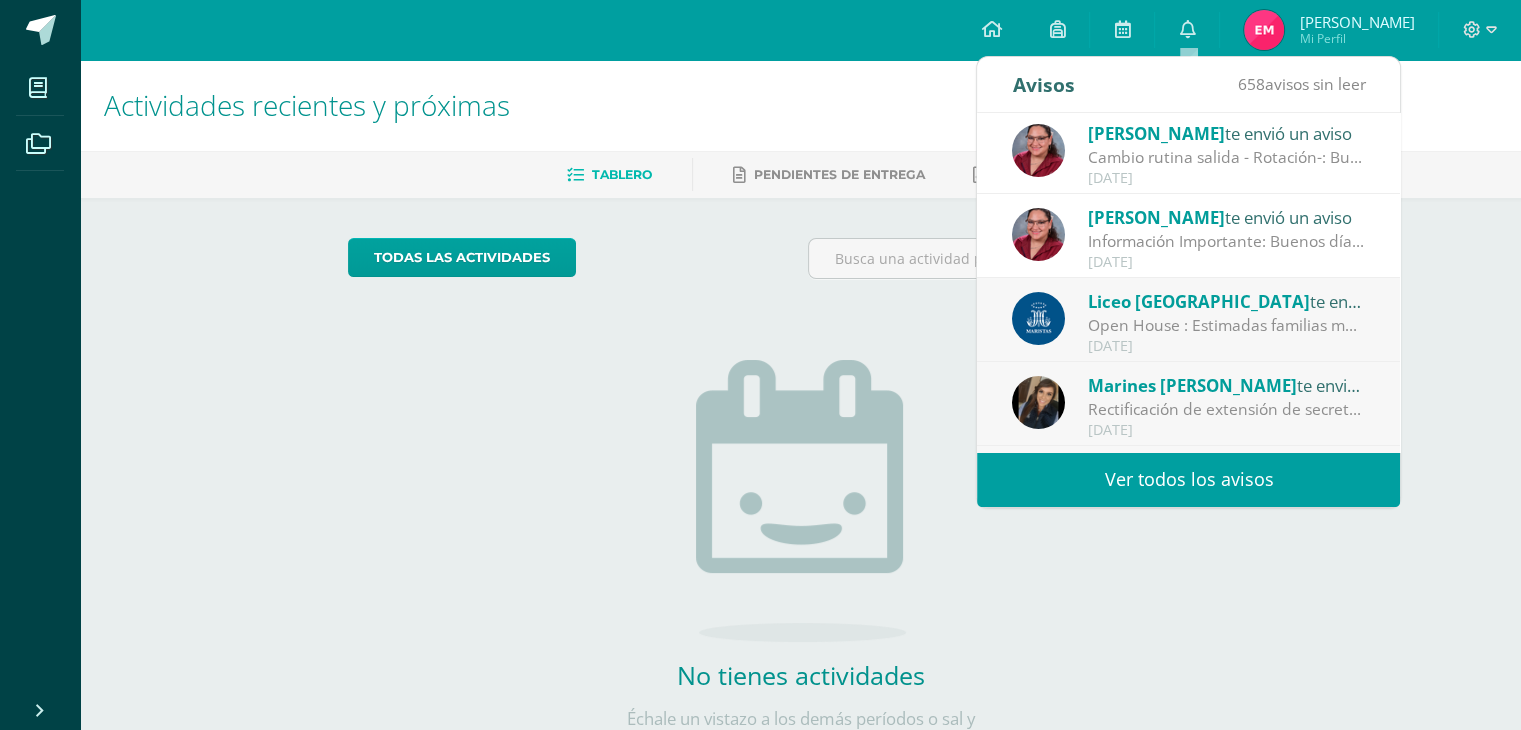 scroll, scrollTop: 269, scrollLeft: 0, axis: vertical 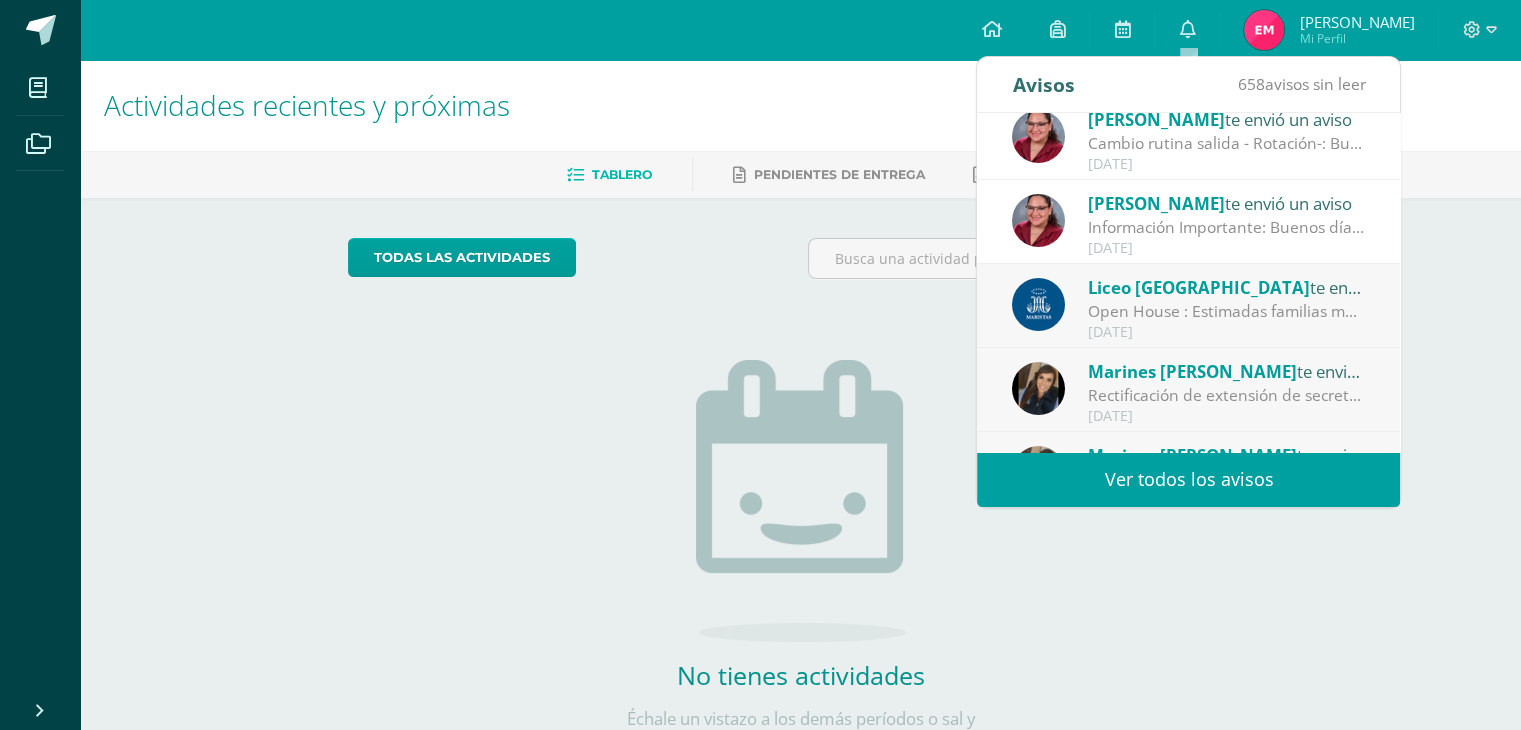 click on "Open House :
Estimadas familias maristas:
Con mucha alegría les contamos que [DATE][DATE], a partir de las 8:00 a.m., realizaremos nuestro Open House de Admisiones 2026, dirigido a familias interesadas en los grados de Prekínder, 1.º y 2.º primaria. Parqueo disponible en la torre sobre [PERSON_NAME].
Queremos invitarles a que compartan esta información con personas cercanas que estén buscando una opción educativa para sus hijos/as. Será una [DATE] especial para conocer el modelo educativo marista, nuestras instalaciones, propuestas formativas y el espíritu de familia que nos distingue.
Su recomendación puede ser el inicio del camino educativo de una nueva familia [DEMOGRAPHIC_DATA]. ¡Gracias!" at bounding box center (1227, 311) 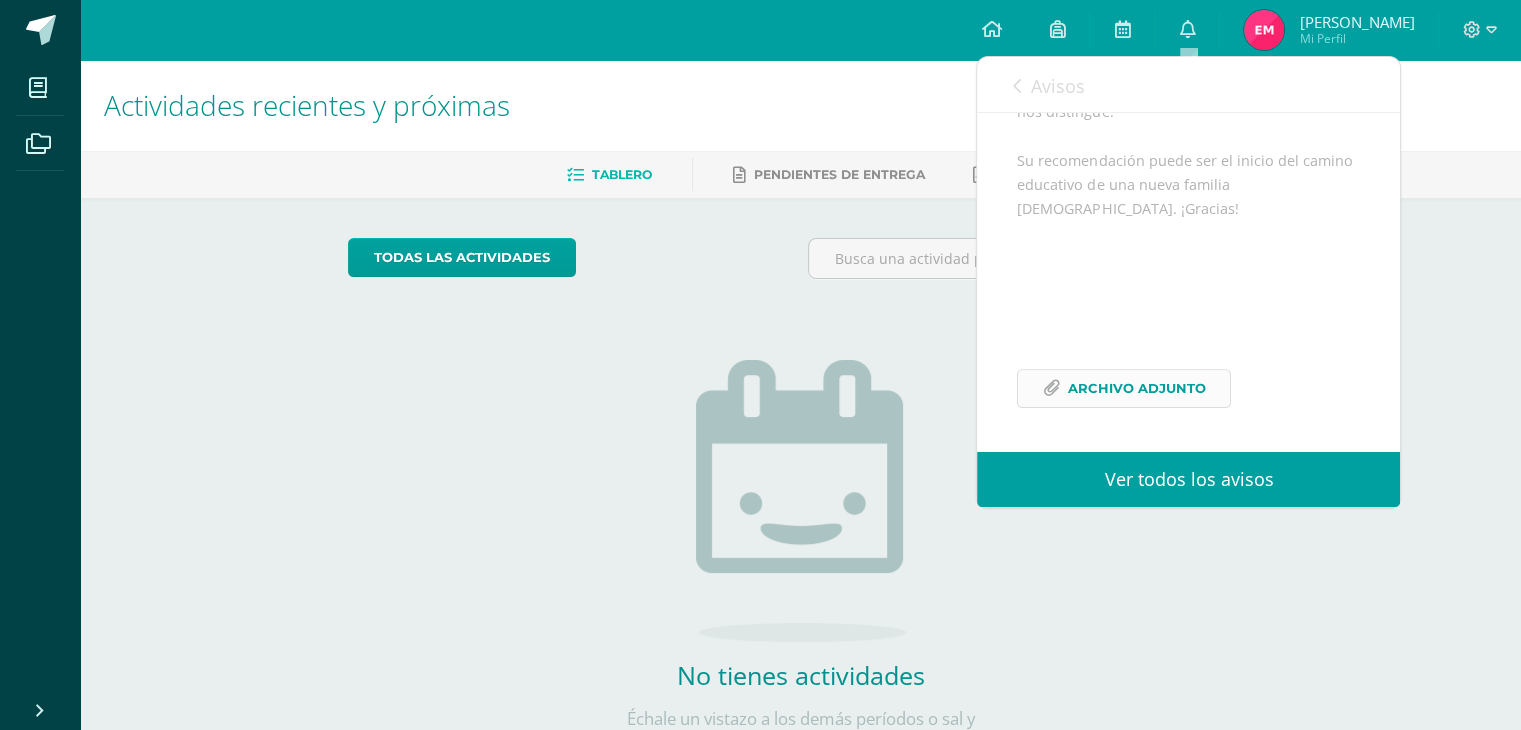 click on "Archivo Adjunto" at bounding box center (1136, 388) 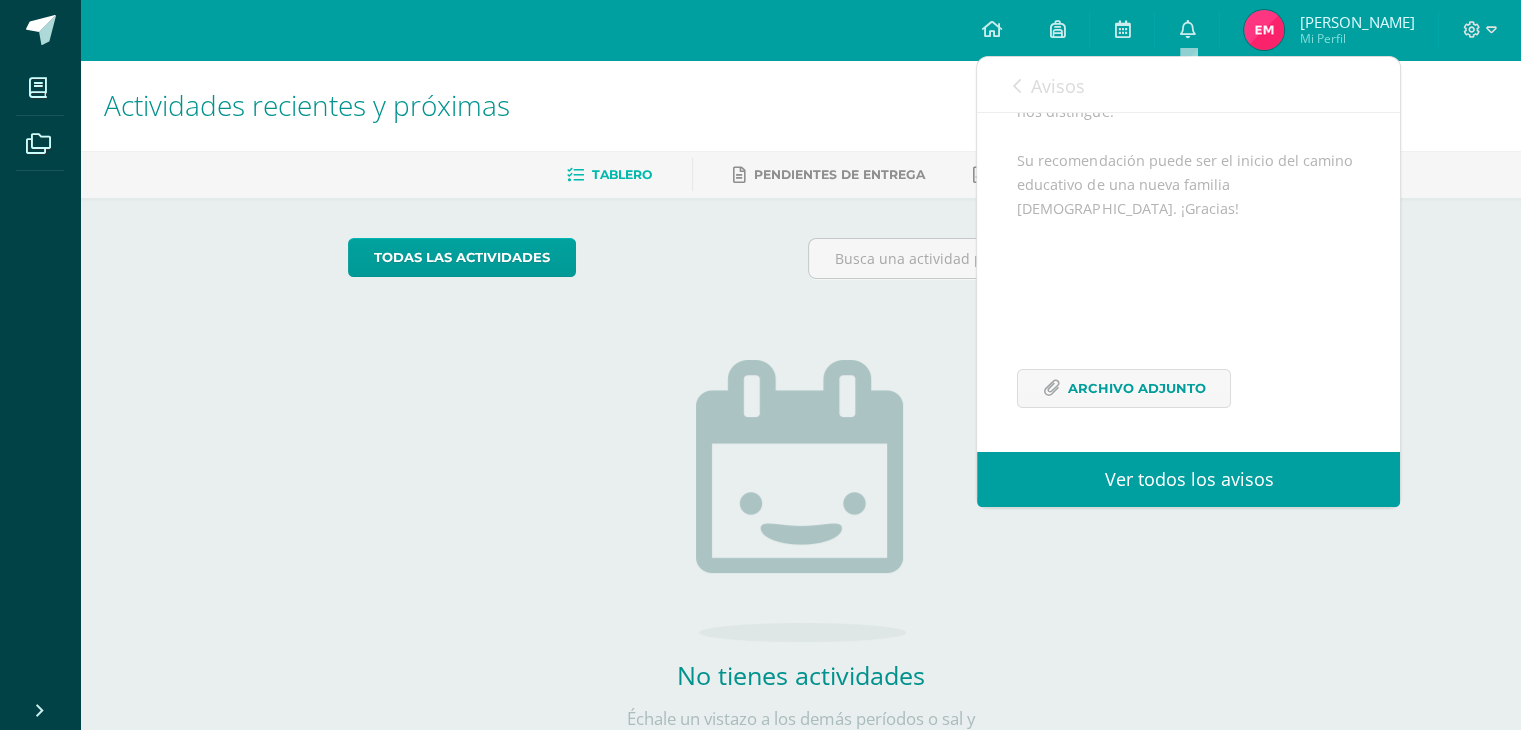 click on "Avisos" at bounding box center (1048, 85) 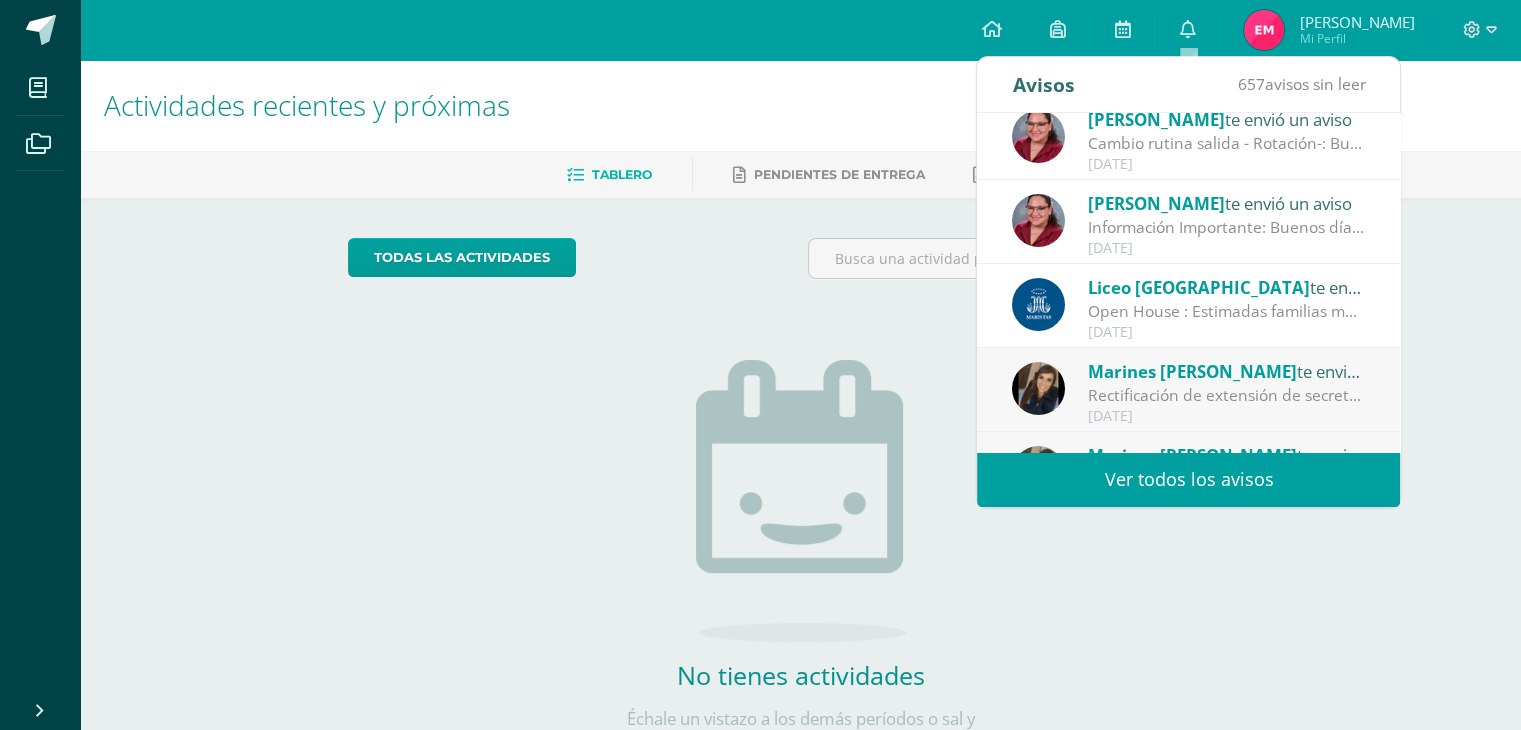 scroll, scrollTop: 0, scrollLeft: 0, axis: both 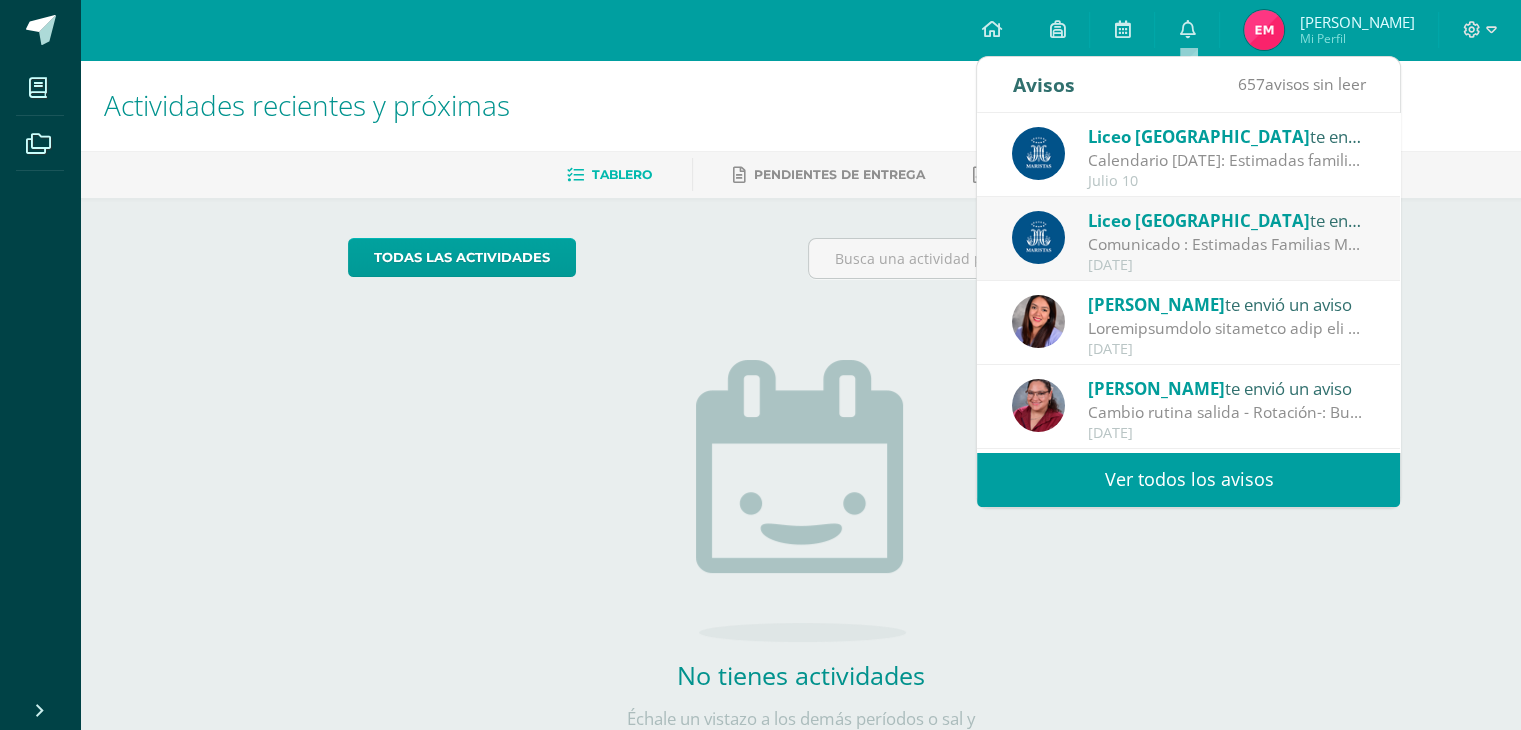 click on "Comunicado :
Estimadas Familias Maristas:
Les compartimos información importante, siguiendo las disposiciones de las autoridades, las clases presenciales se reanudarán [DATE][DATE]." at bounding box center [1227, 244] 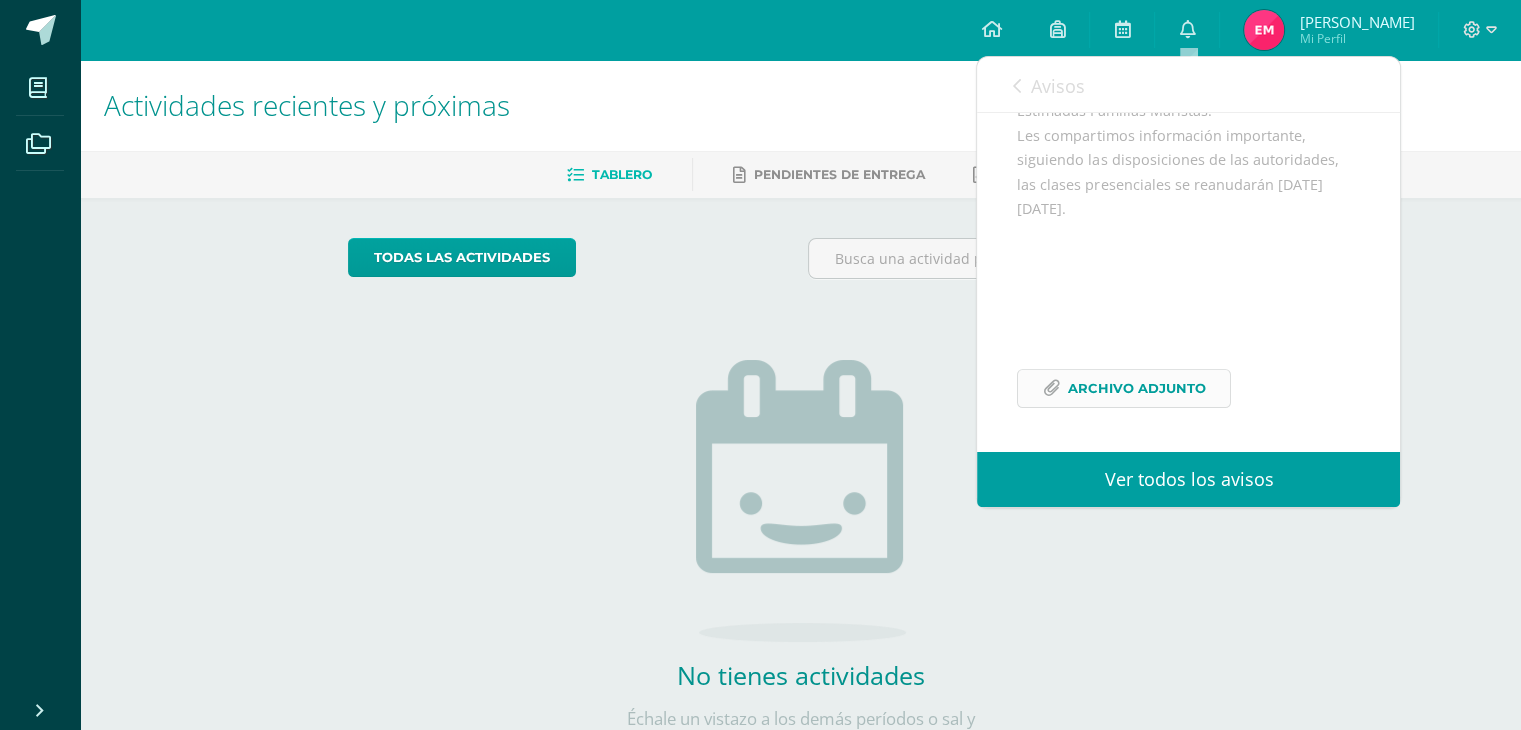 click on "Archivo Adjunto" at bounding box center [1136, 388] 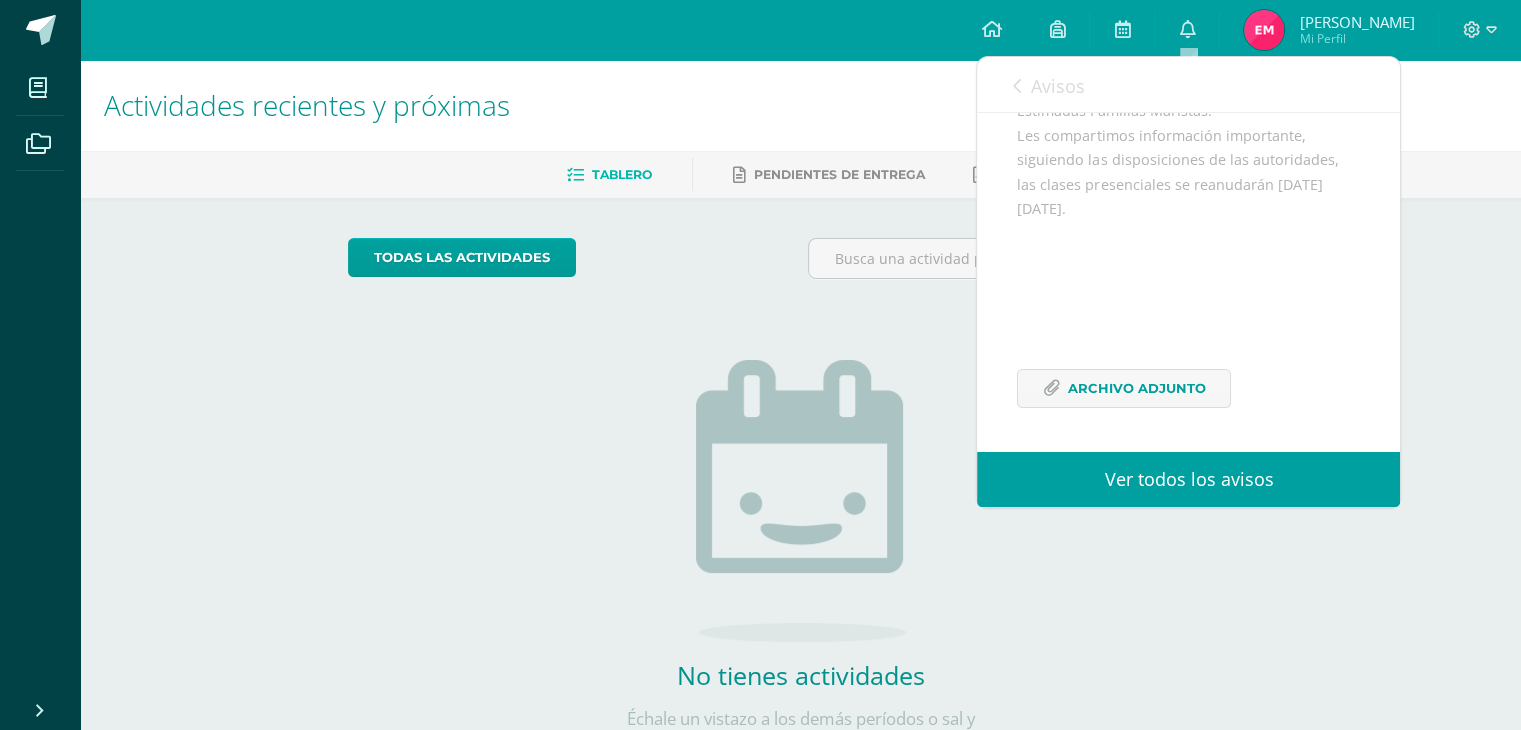 click on "Avisos" at bounding box center (1048, 85) 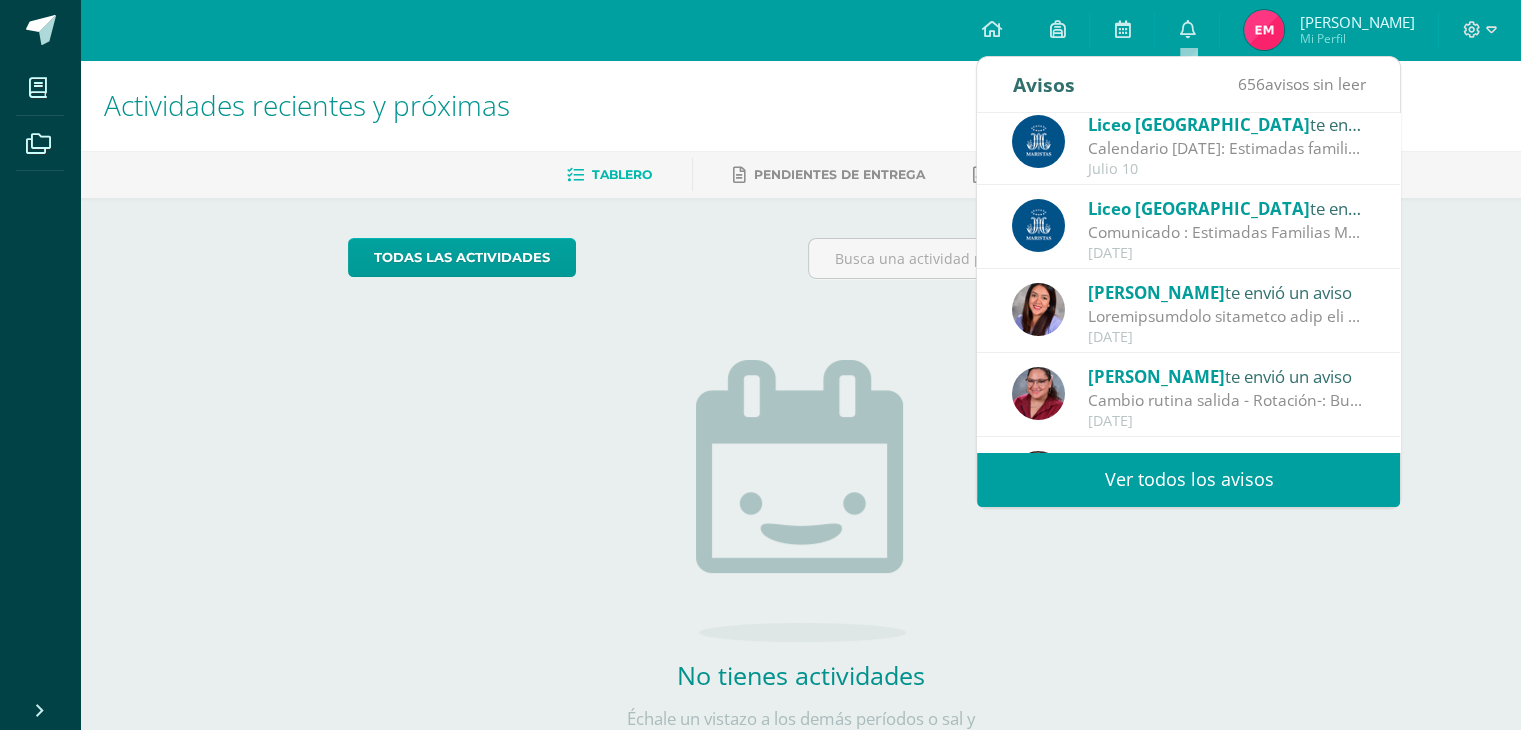 scroll, scrollTop: 4, scrollLeft: 0, axis: vertical 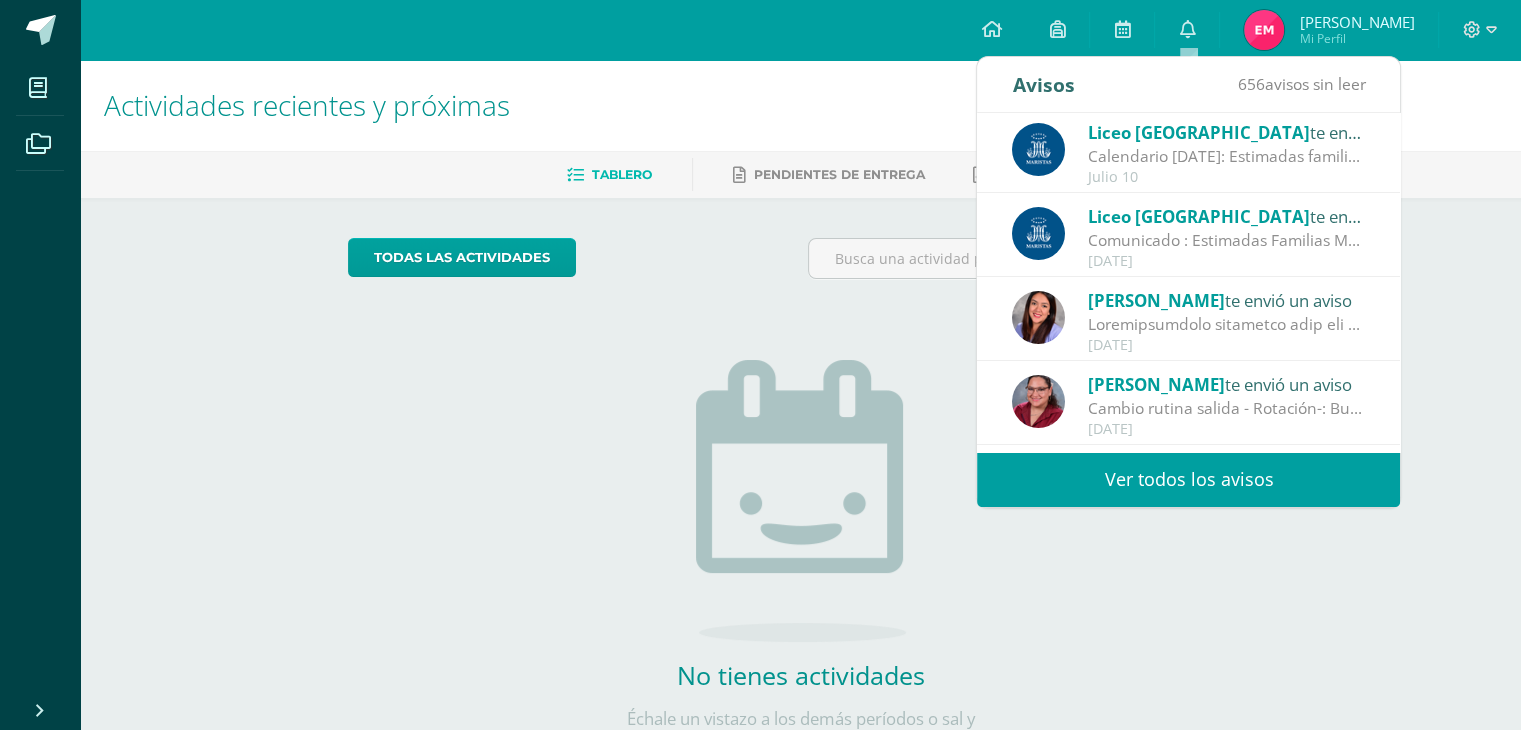 click on "[DATE]" at bounding box center (1227, 345) 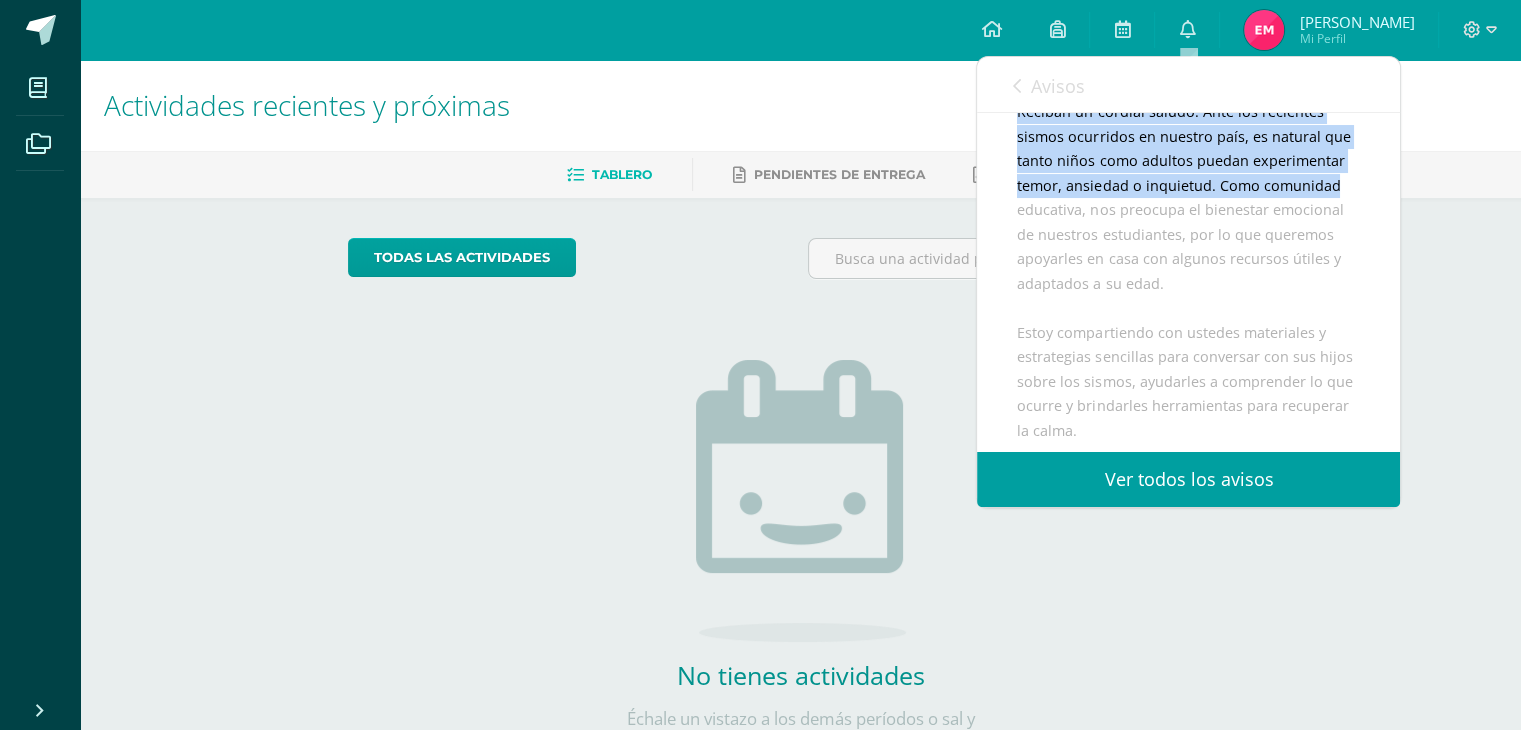 drag, startPoint x: 1384, startPoint y: 221, endPoint x: 1400, endPoint y: 299, distance: 79.624115 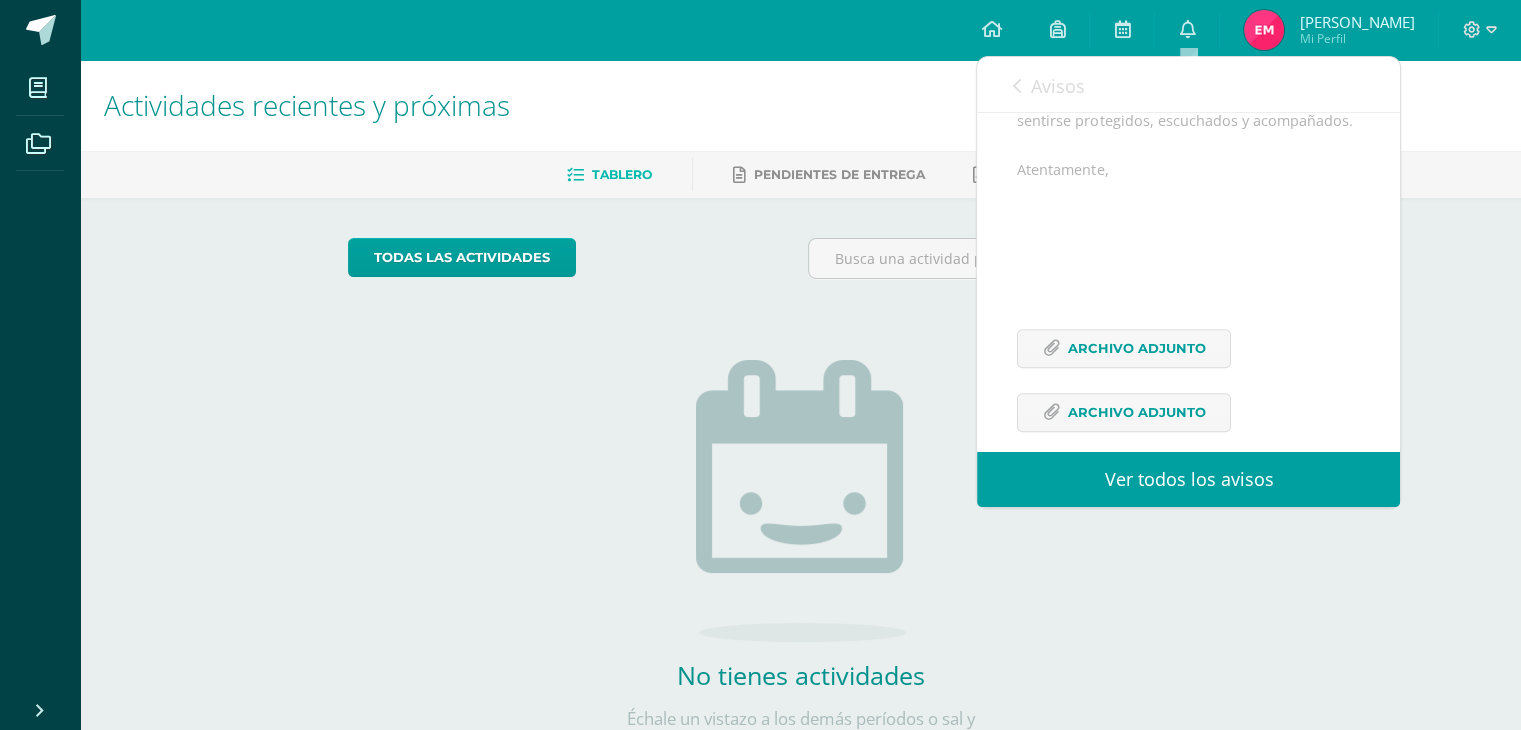 scroll, scrollTop: 1064, scrollLeft: 0, axis: vertical 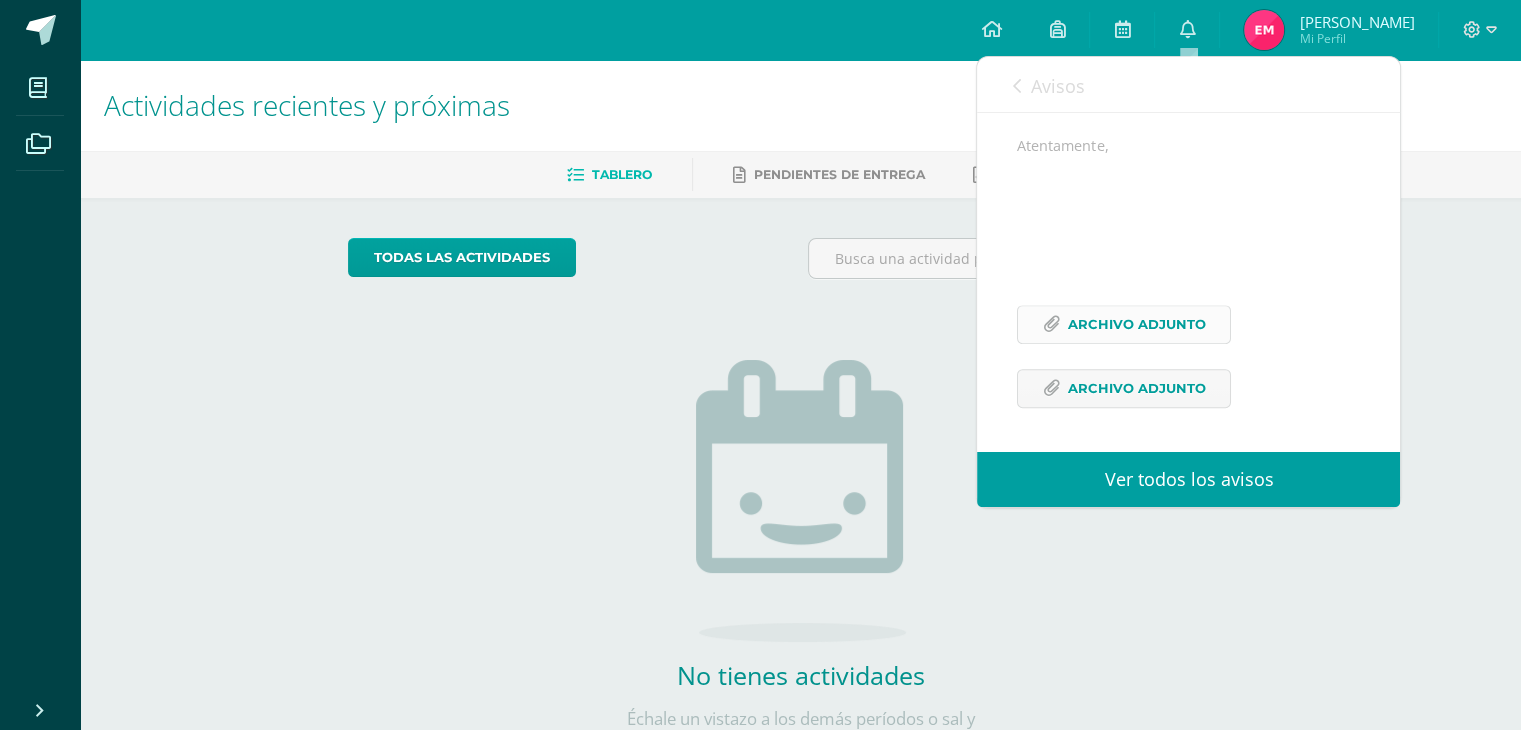 click on "Archivo Adjunto" at bounding box center (1136, 324) 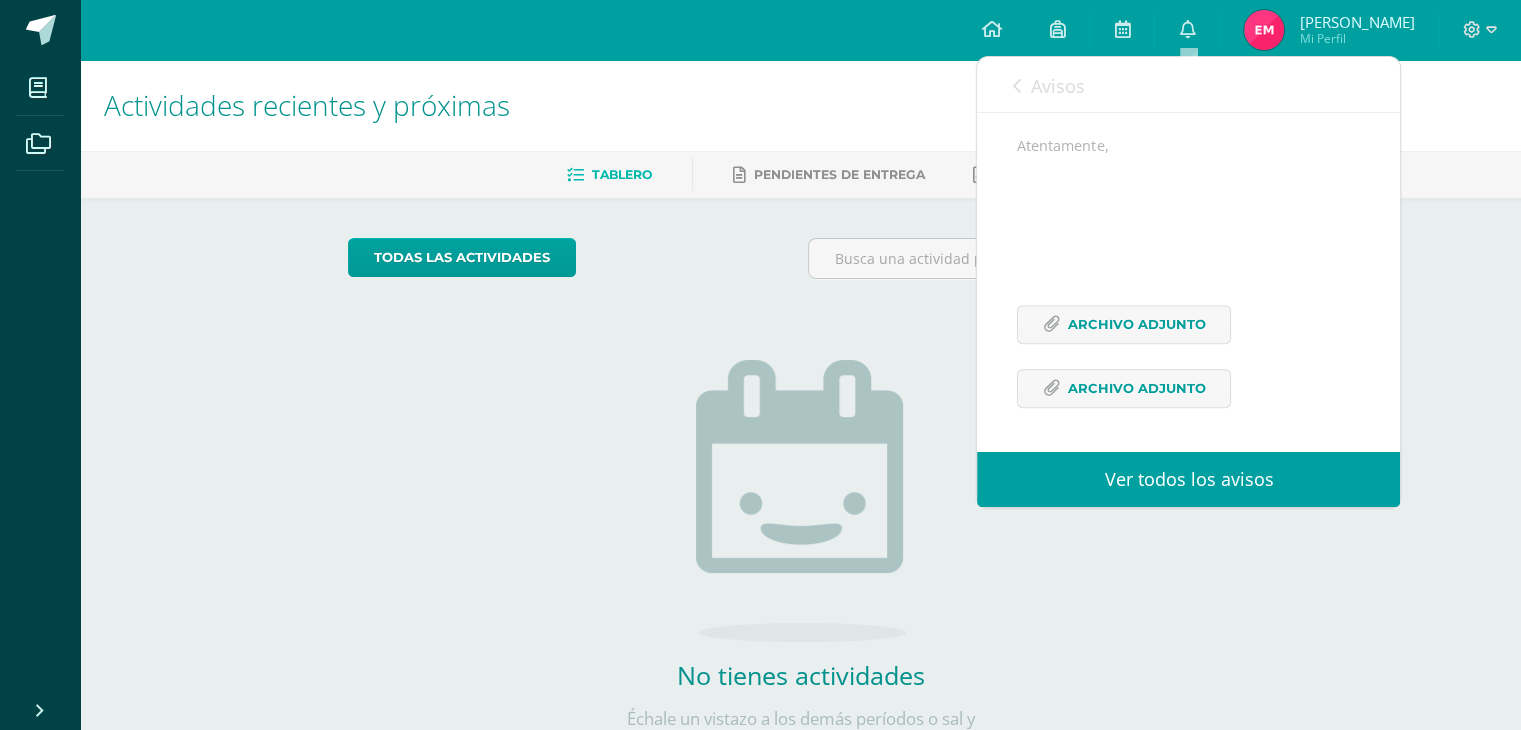 click on "Avisos" at bounding box center [1057, 86] 